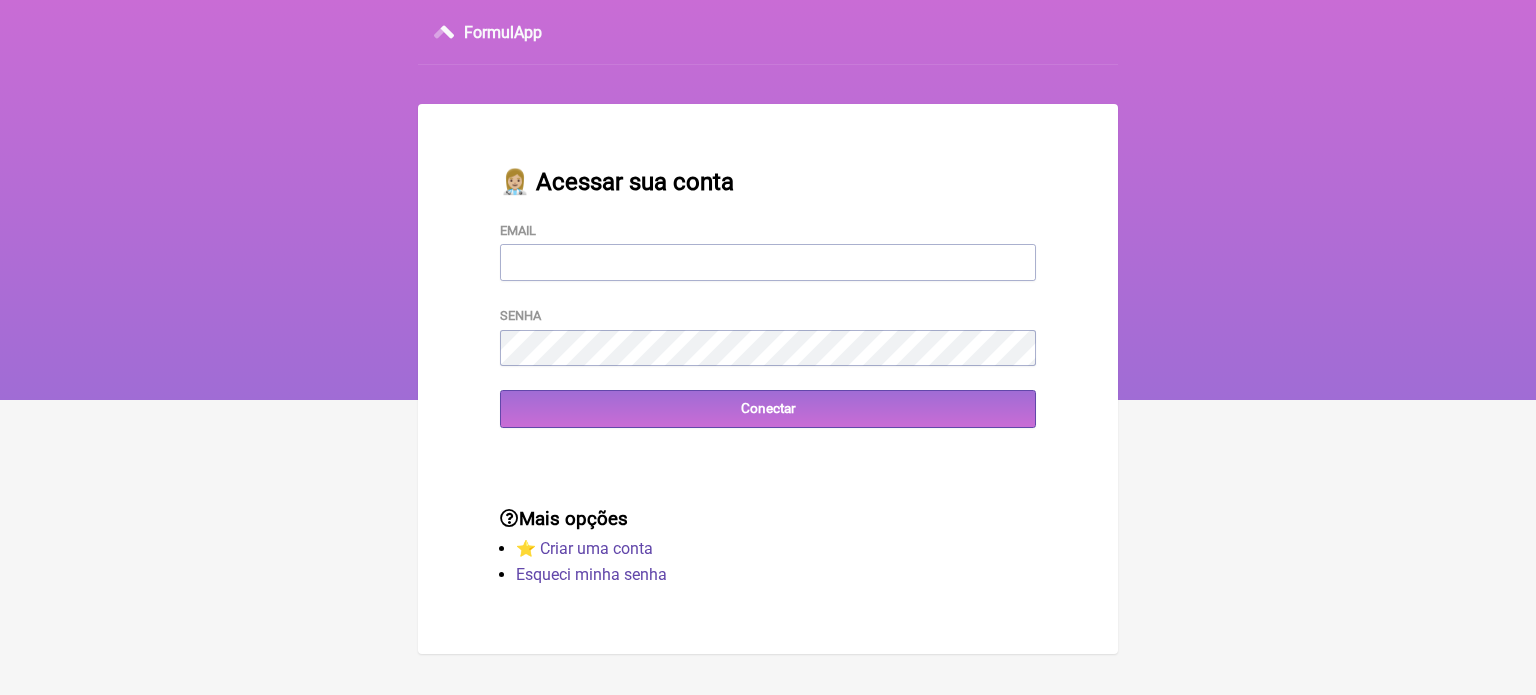scroll, scrollTop: 0, scrollLeft: 0, axis: both 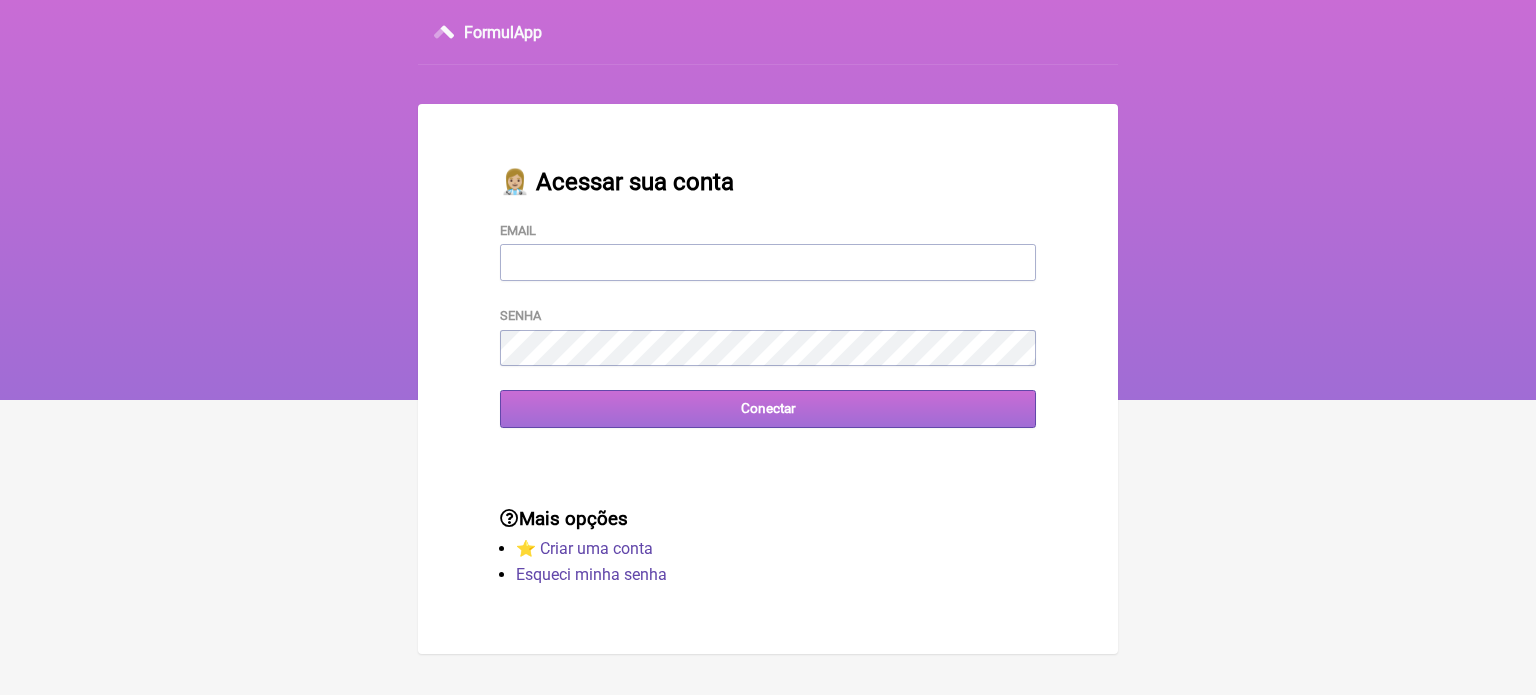 type on "nandobap@yahoo.com.br" 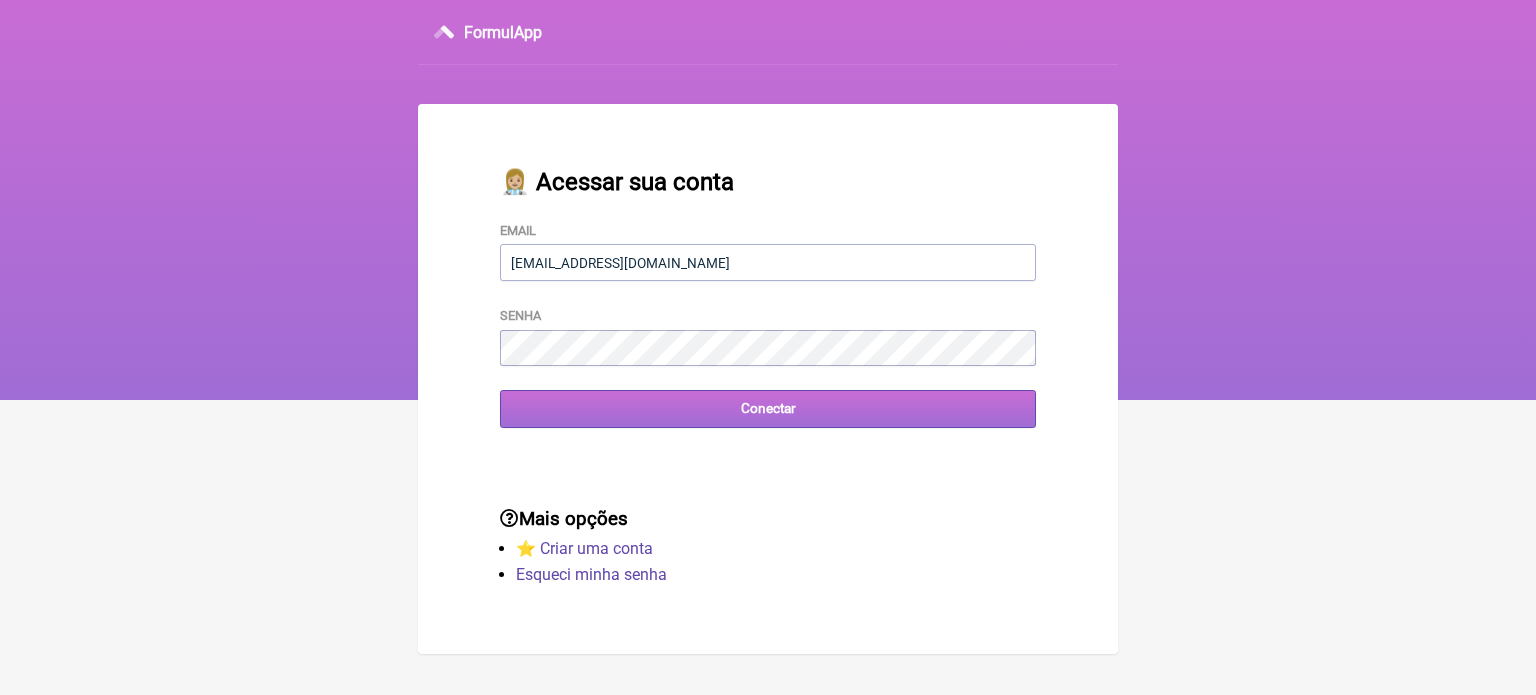 click on "Conectar" at bounding box center [768, 408] 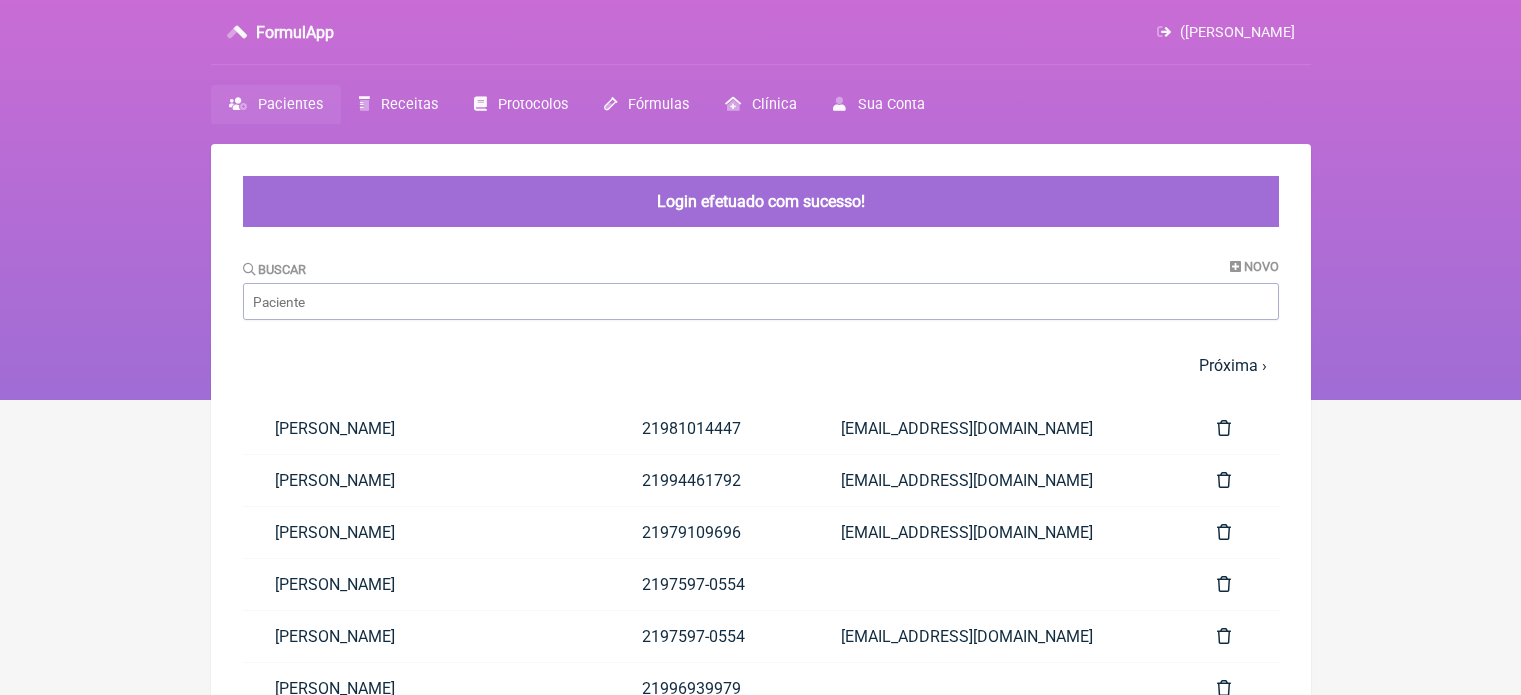 scroll, scrollTop: 0, scrollLeft: 0, axis: both 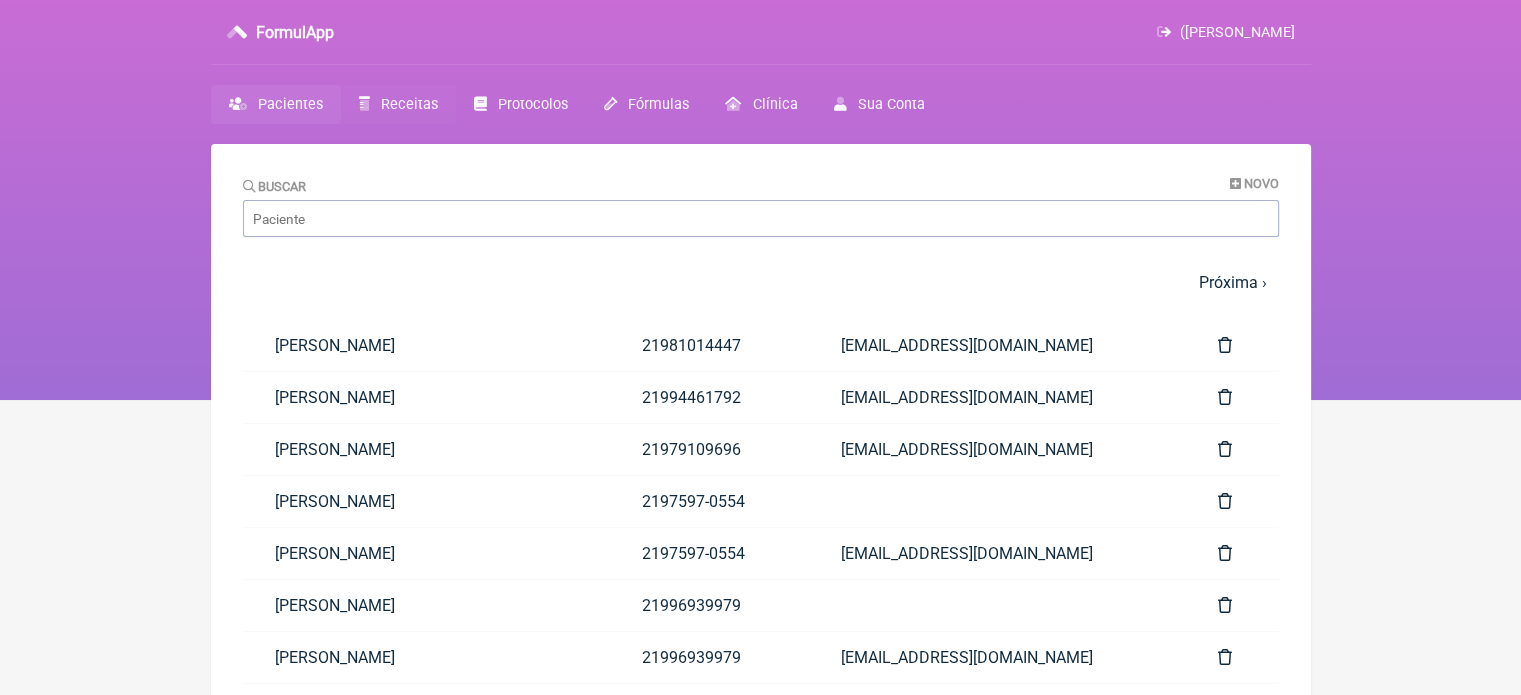 click on "Receitas" at bounding box center (409, 104) 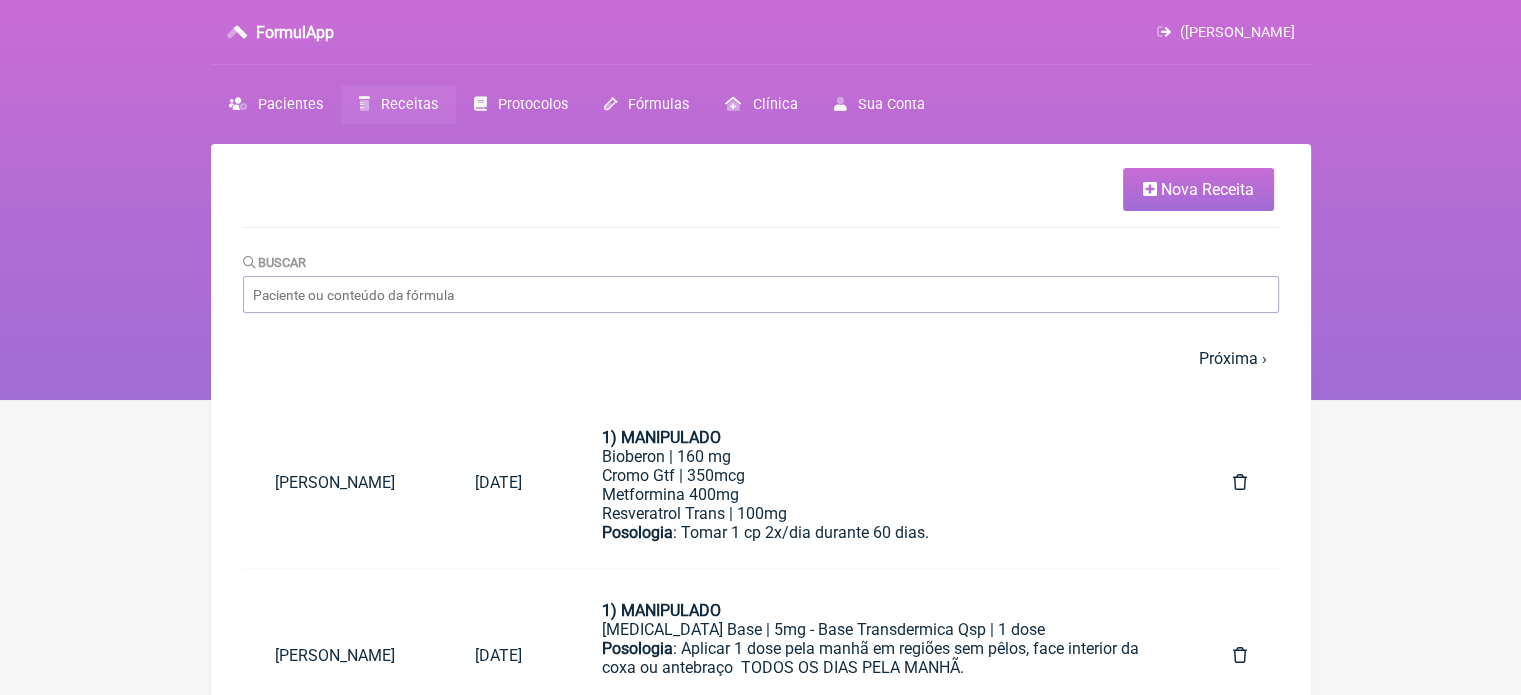 click on "Nova Receita" at bounding box center (1198, 189) 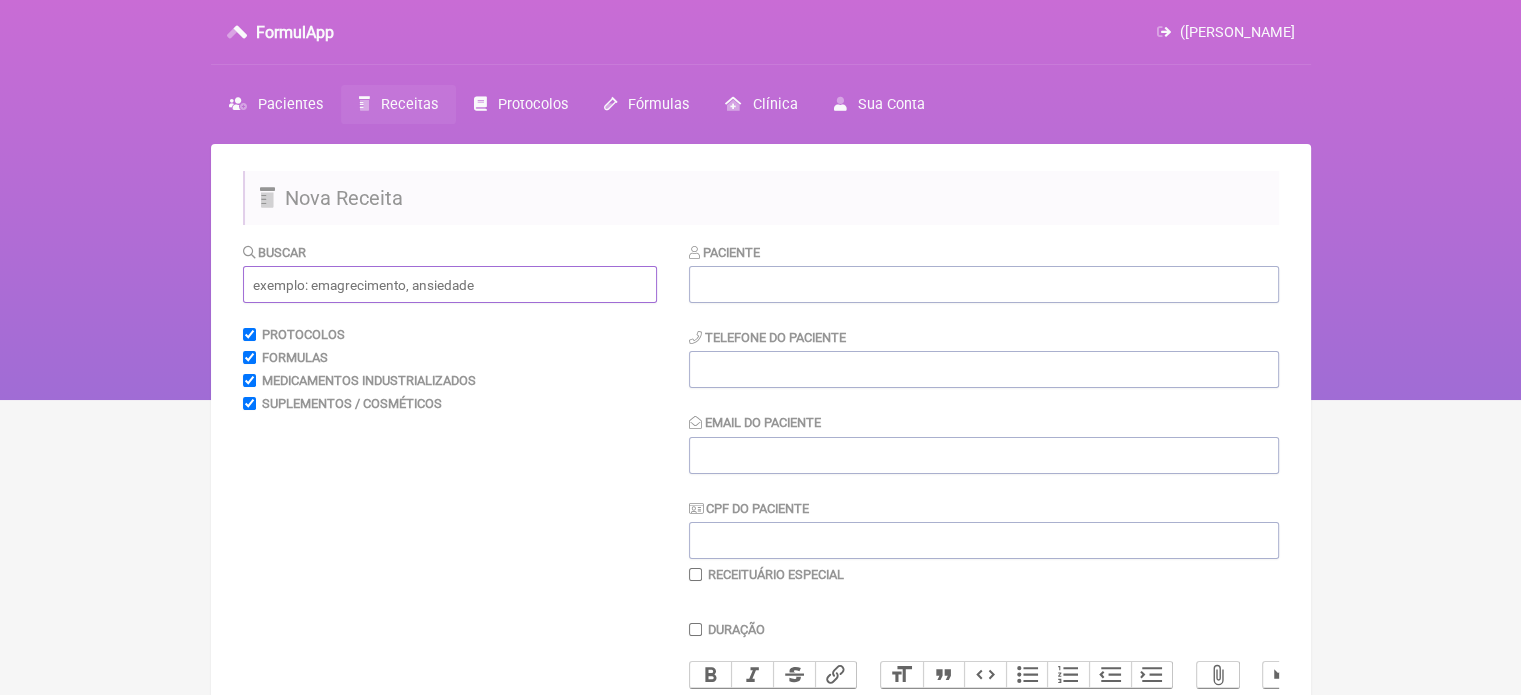 click at bounding box center [450, 284] 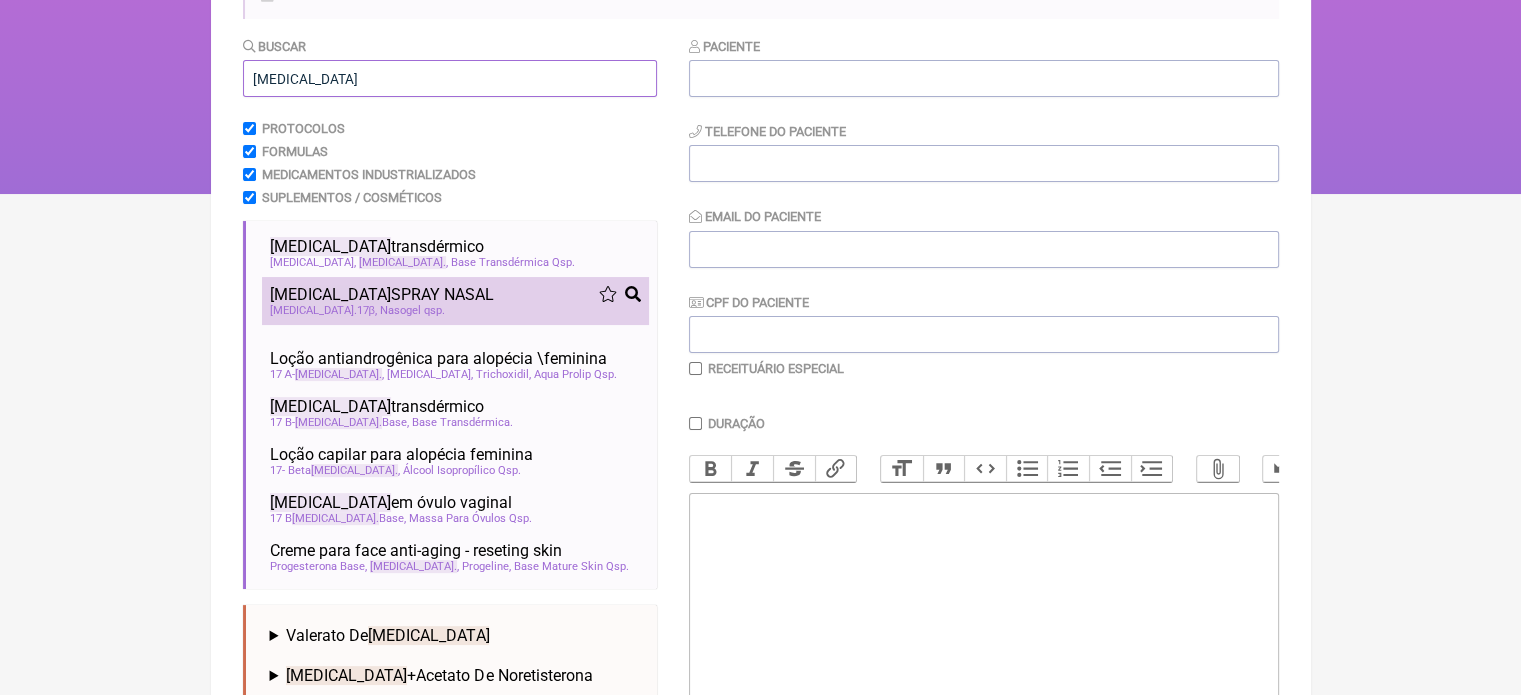 scroll, scrollTop: 199, scrollLeft: 0, axis: vertical 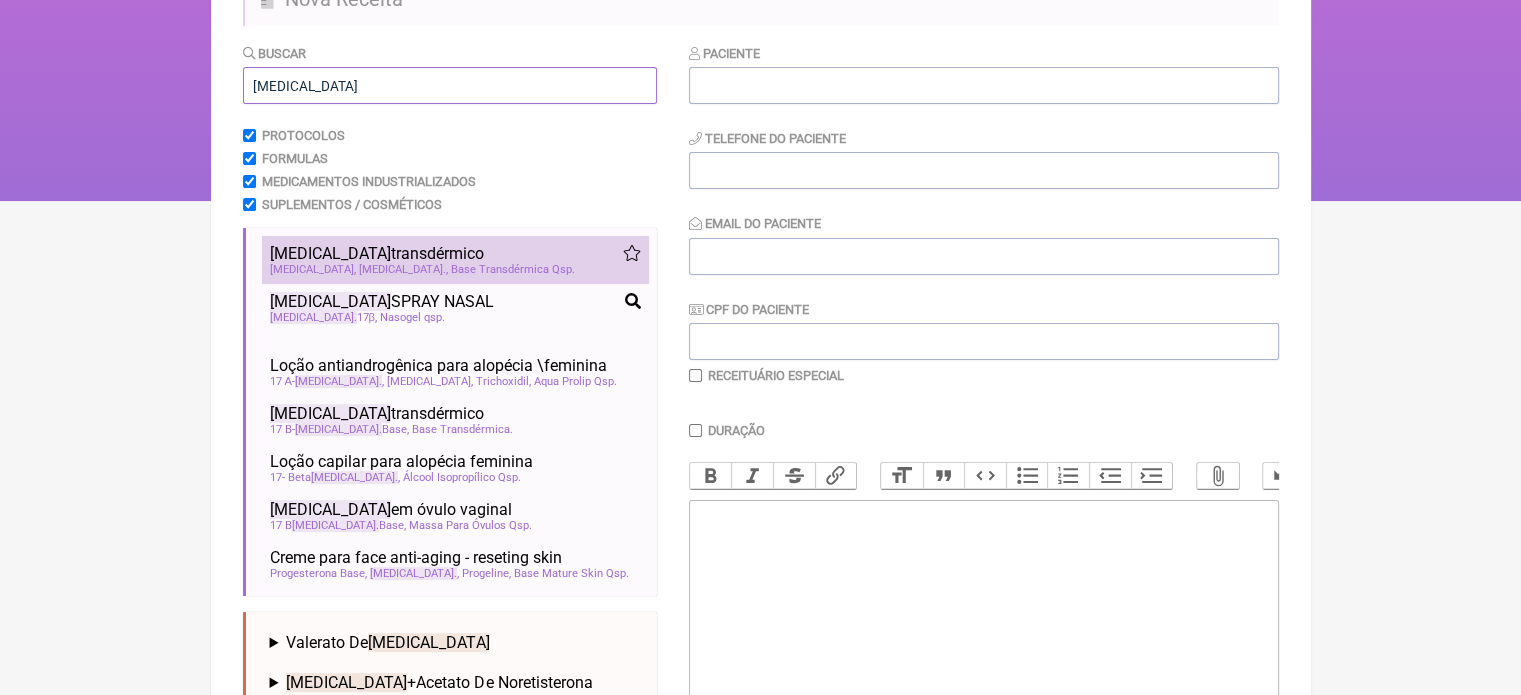 type on "[MEDICAL_DATA]" 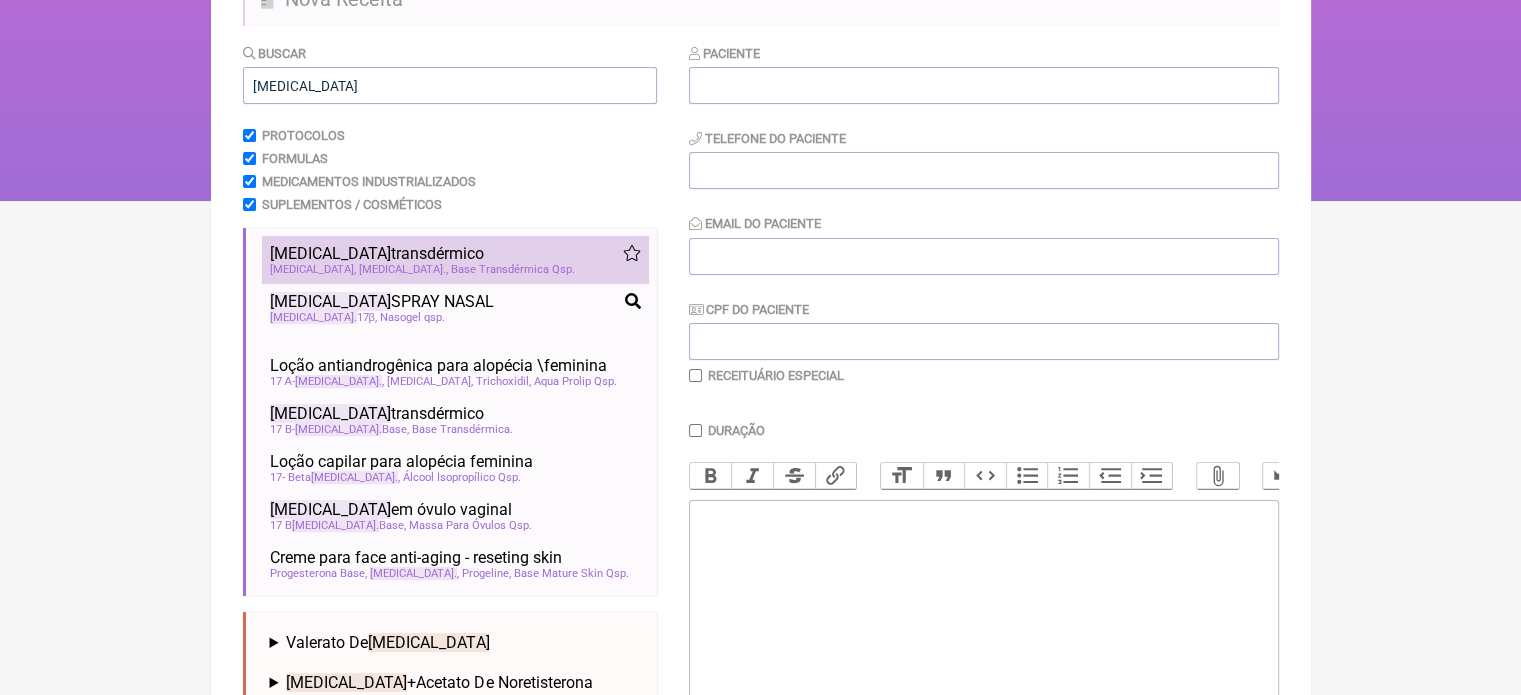 click on "Base Transdérmica Qsp" at bounding box center [513, 269] 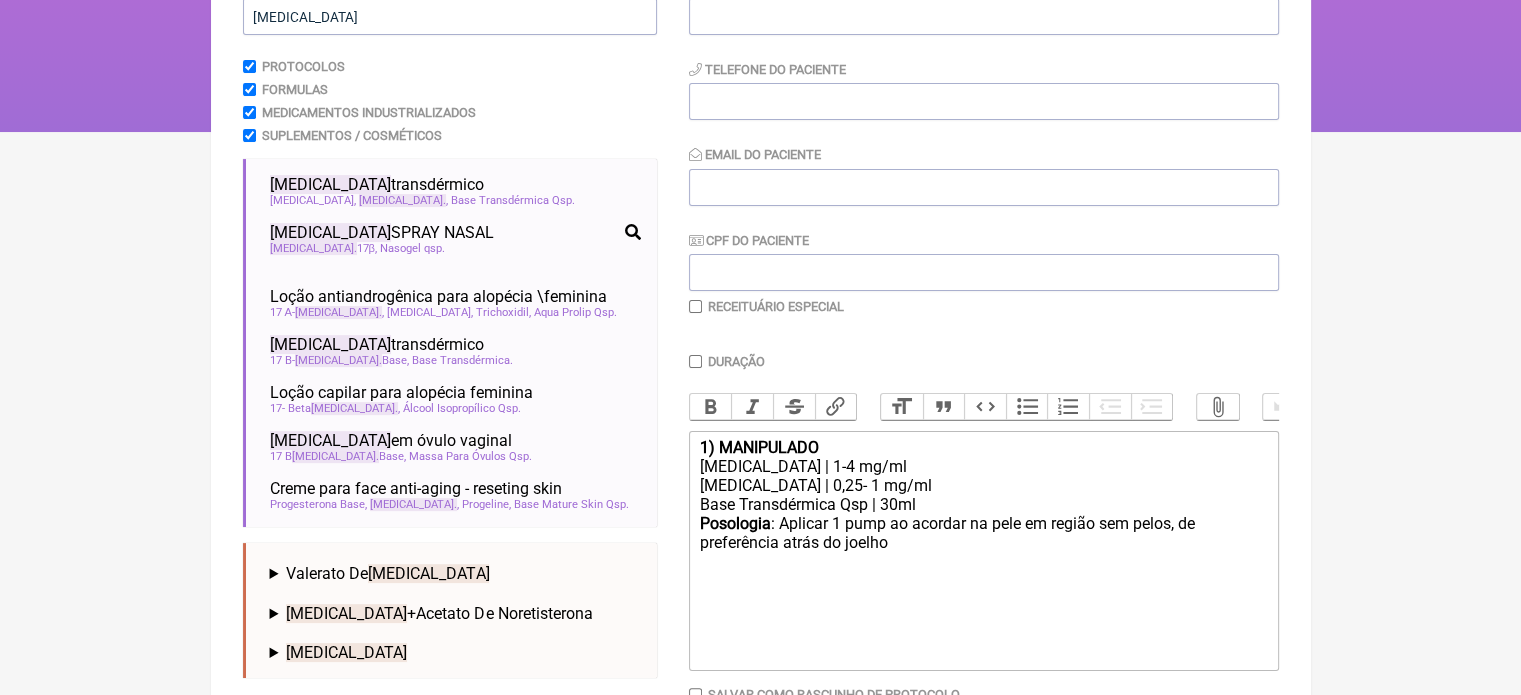 scroll, scrollTop: 399, scrollLeft: 0, axis: vertical 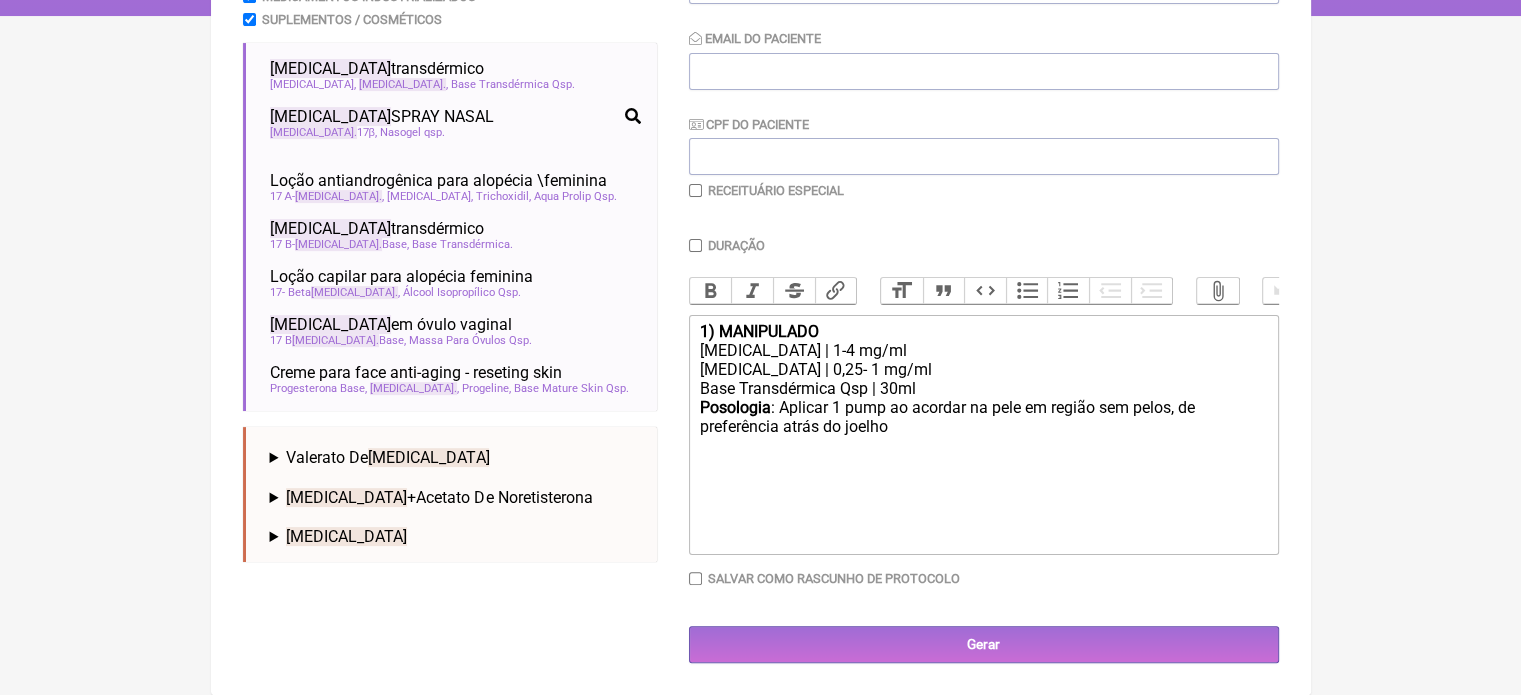 click on "[MEDICAL_DATA] | 1-4 mg/ml" 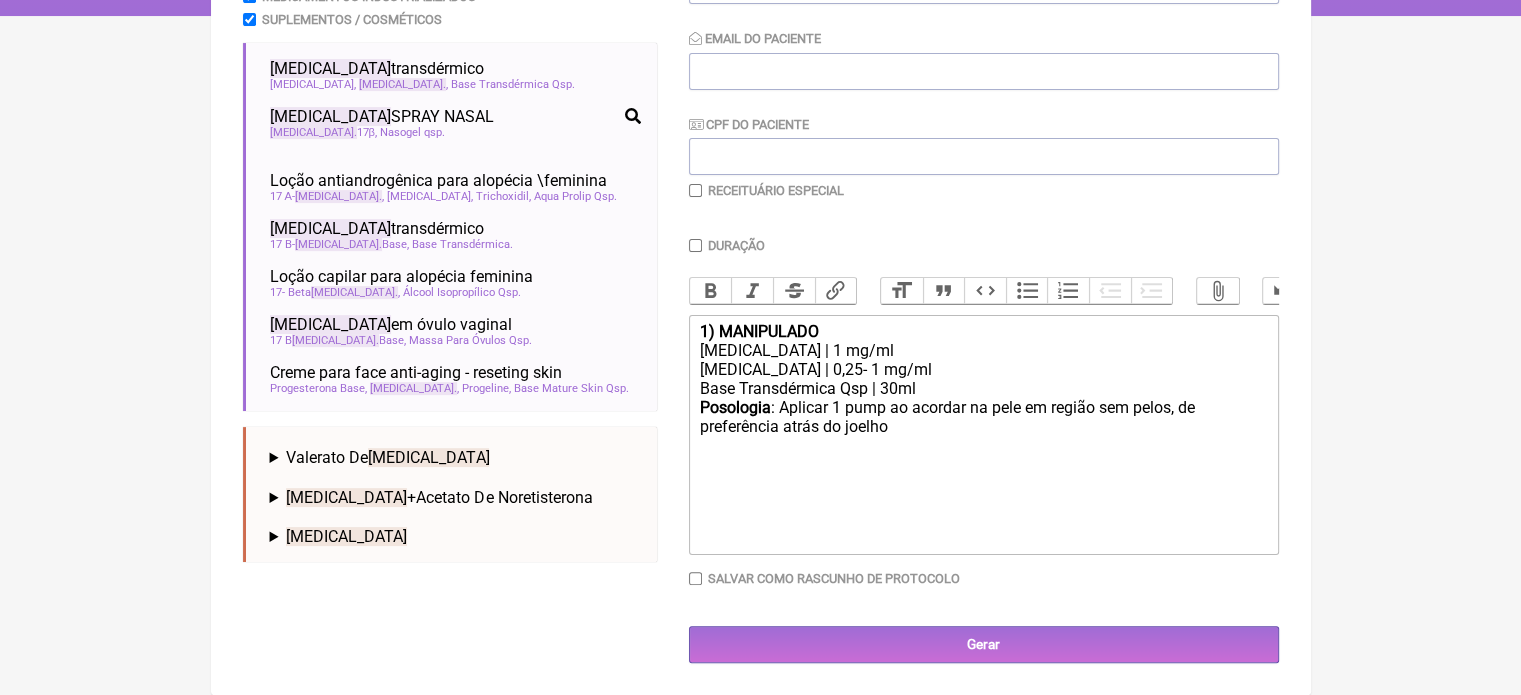 click on "[MEDICAL_DATA] | 0,25- 1 mg/ml" 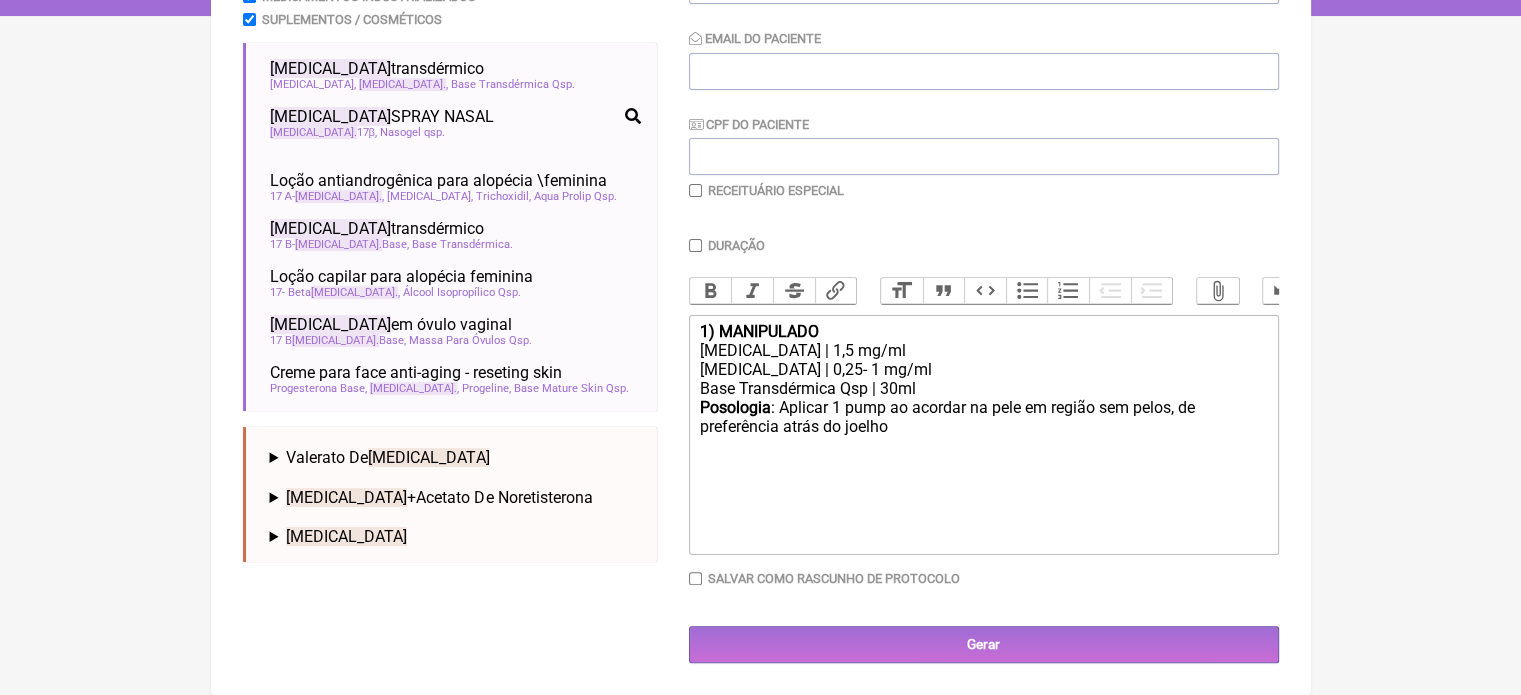 click on "[MEDICAL_DATA] | 0,25- 1 mg/ml" 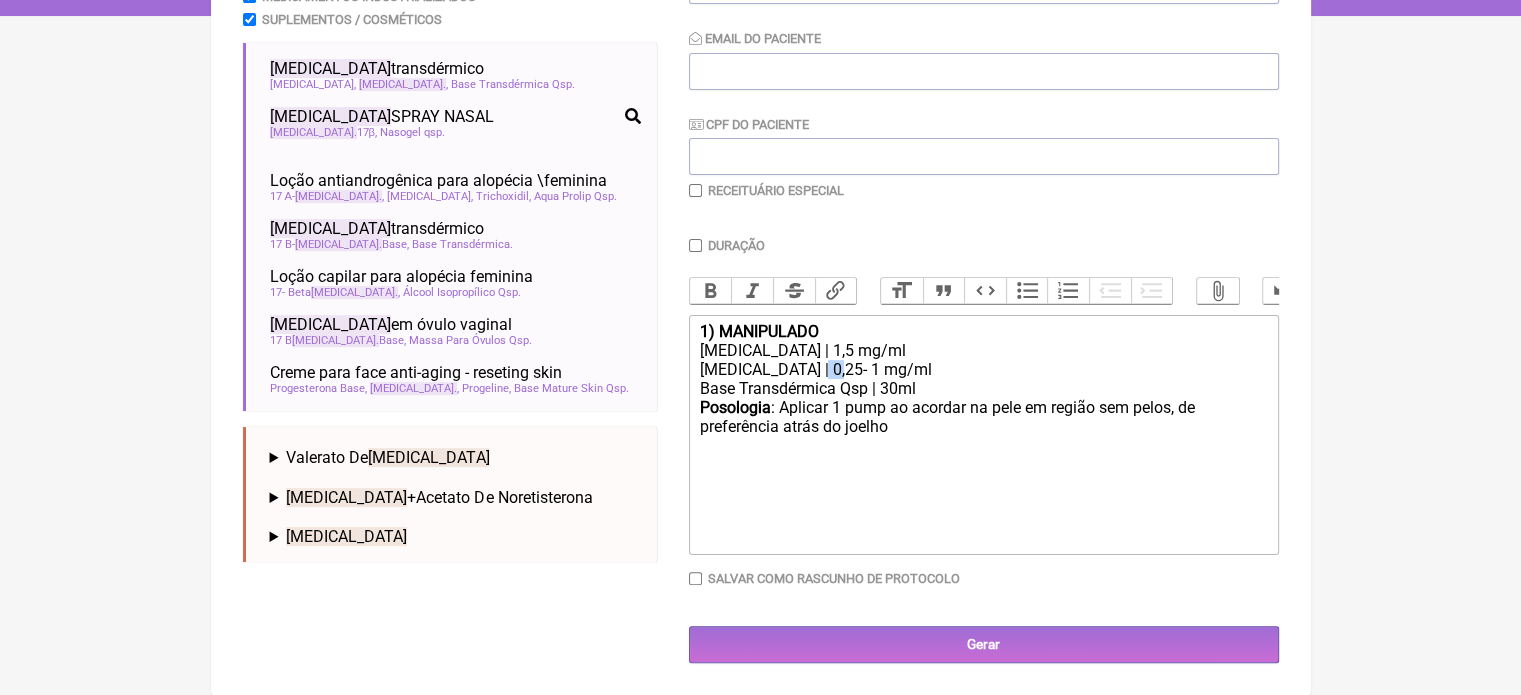 drag, startPoint x: 821, startPoint y: 365, endPoint x: 804, endPoint y: 367, distance: 17.117243 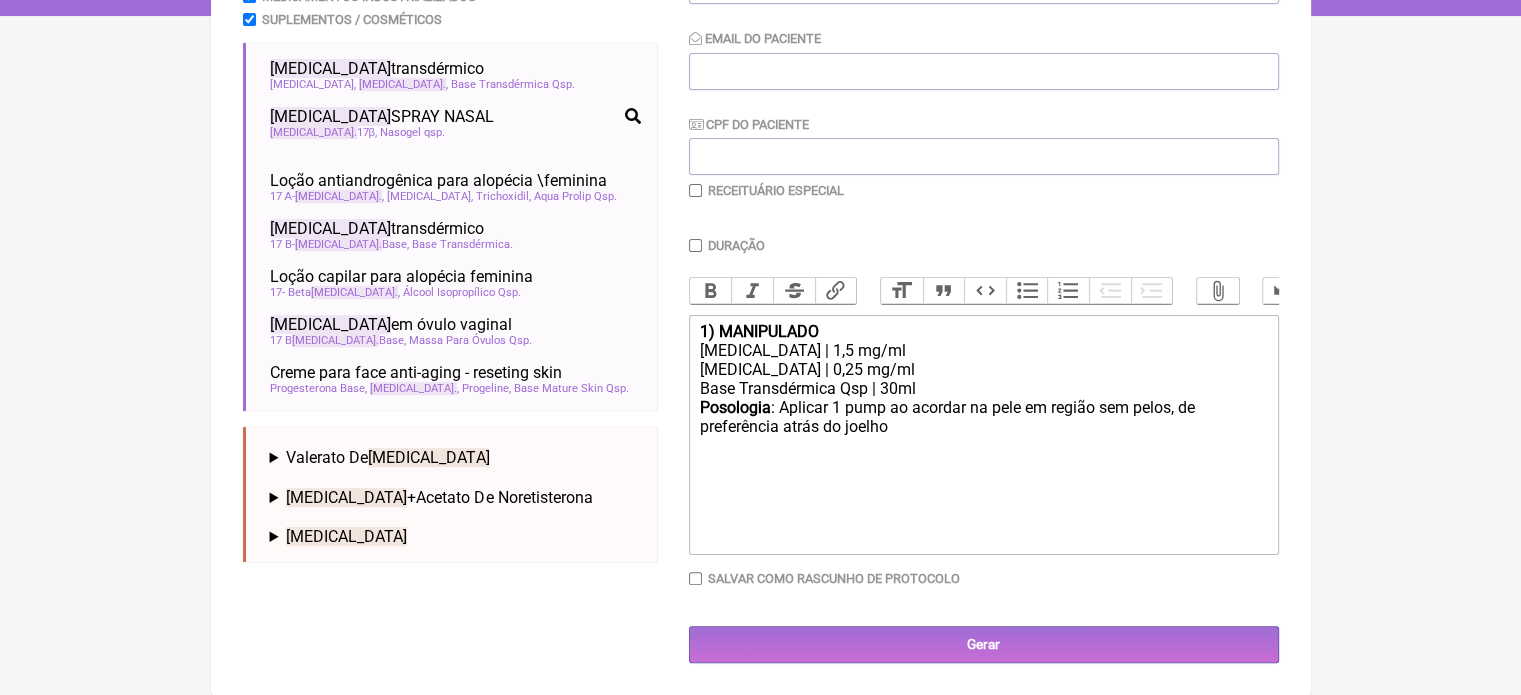 click on "Posologia : Aplicar 1 pump ao acordar na pele em região sem pelos, de preferência atrás do joelho ㅤ" 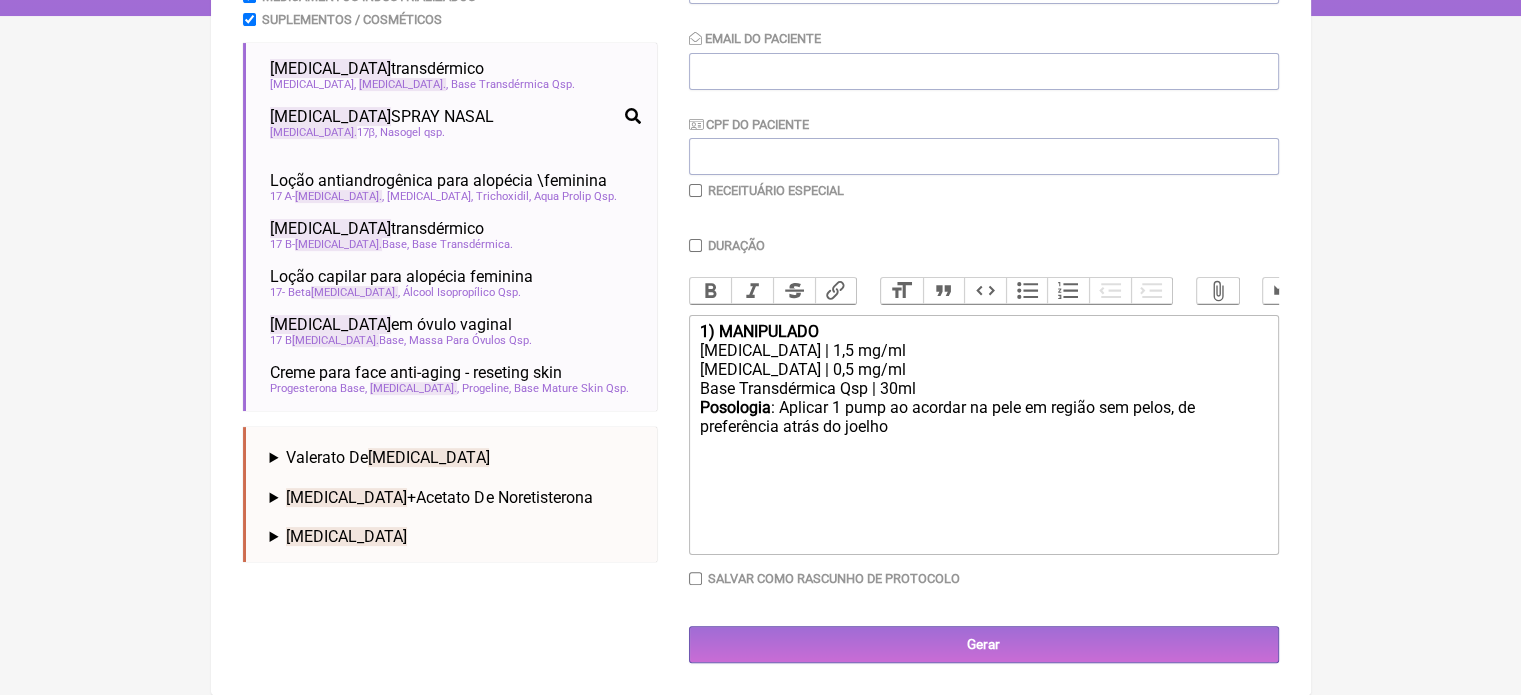 click on "Posologia : Aplicar 1 pump ao acordar na pele em região sem pelos, de preferência atrás do joelho ㅤ" 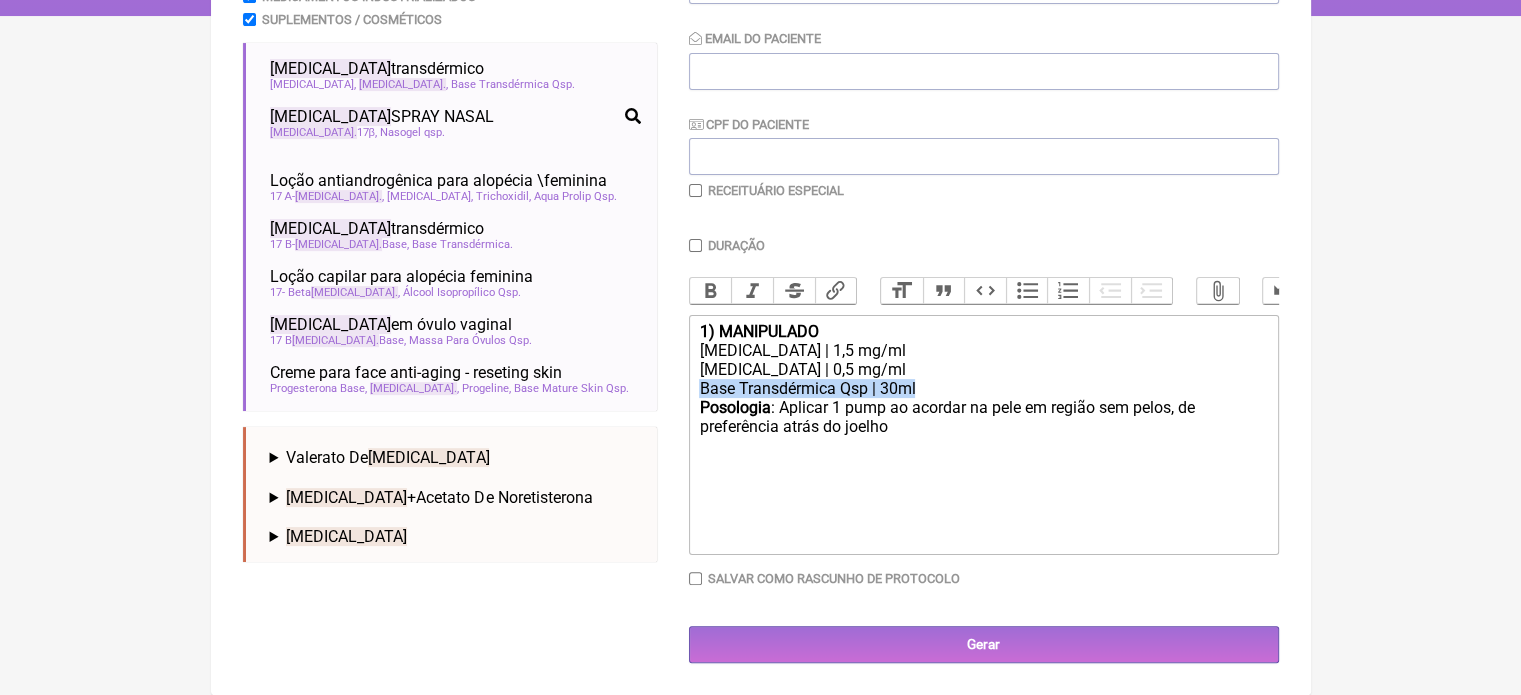 drag, startPoint x: 929, startPoint y: 387, endPoint x: 697, endPoint y: 395, distance: 232.1379 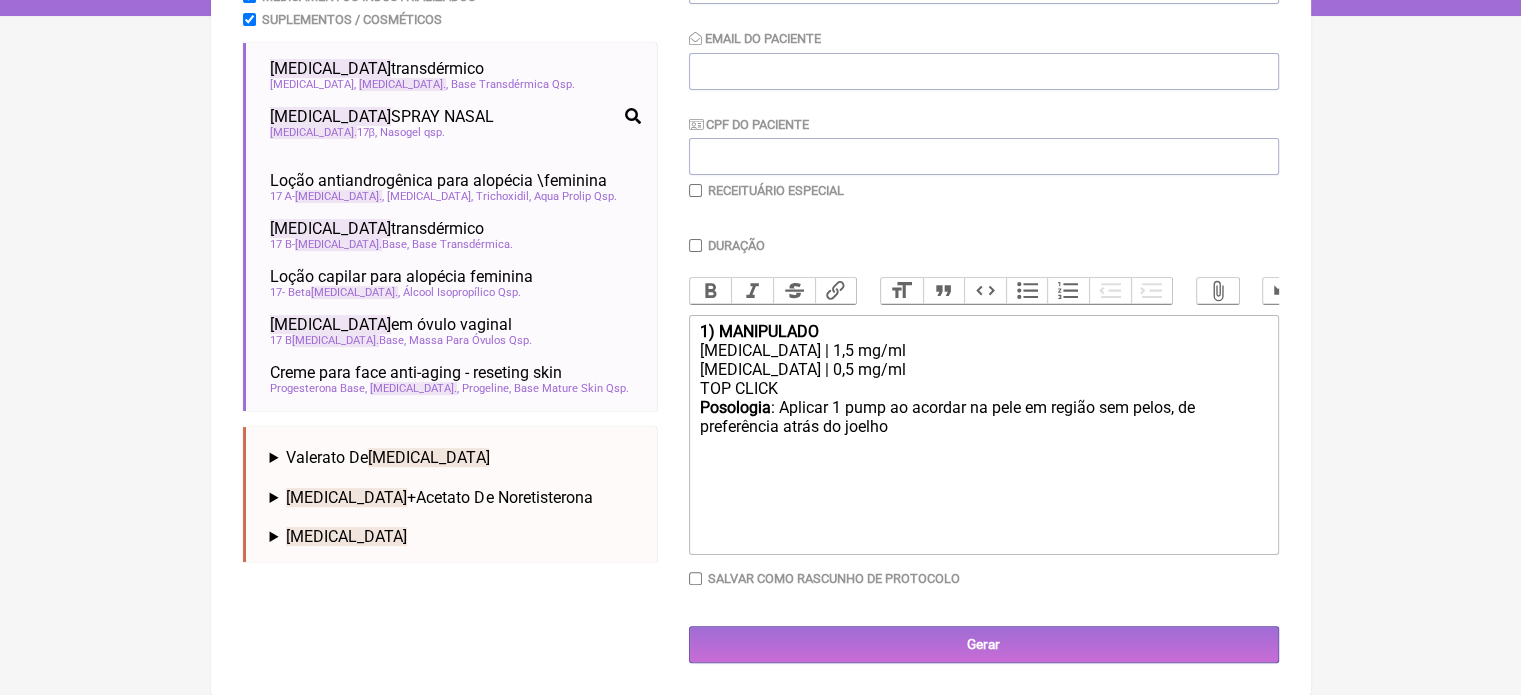 click on "Posologia : Aplicar 1 pump ao acordar na pele em região sem pelos, de preferência atrás do joelho ㅤ" 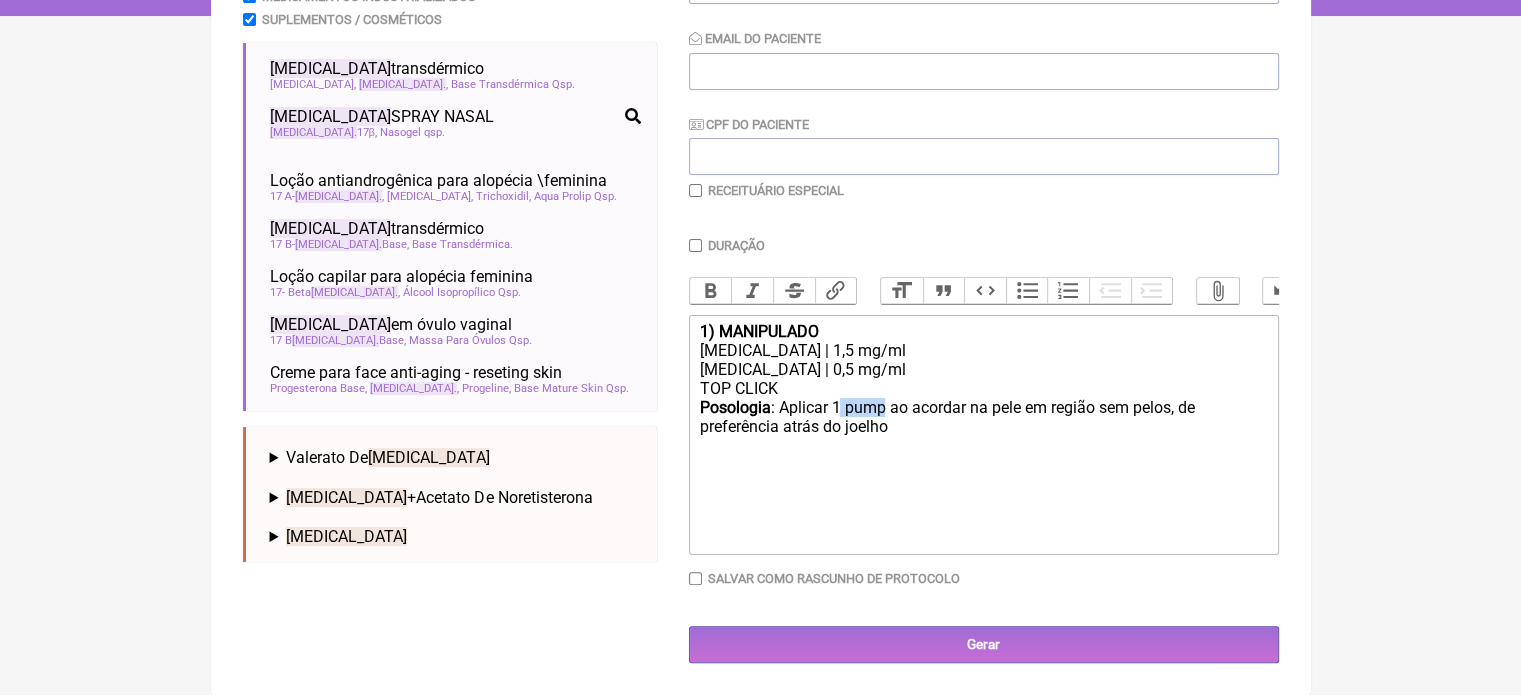 drag, startPoint x: 845, startPoint y: 407, endPoint x: 885, endPoint y: 411, distance: 40.1995 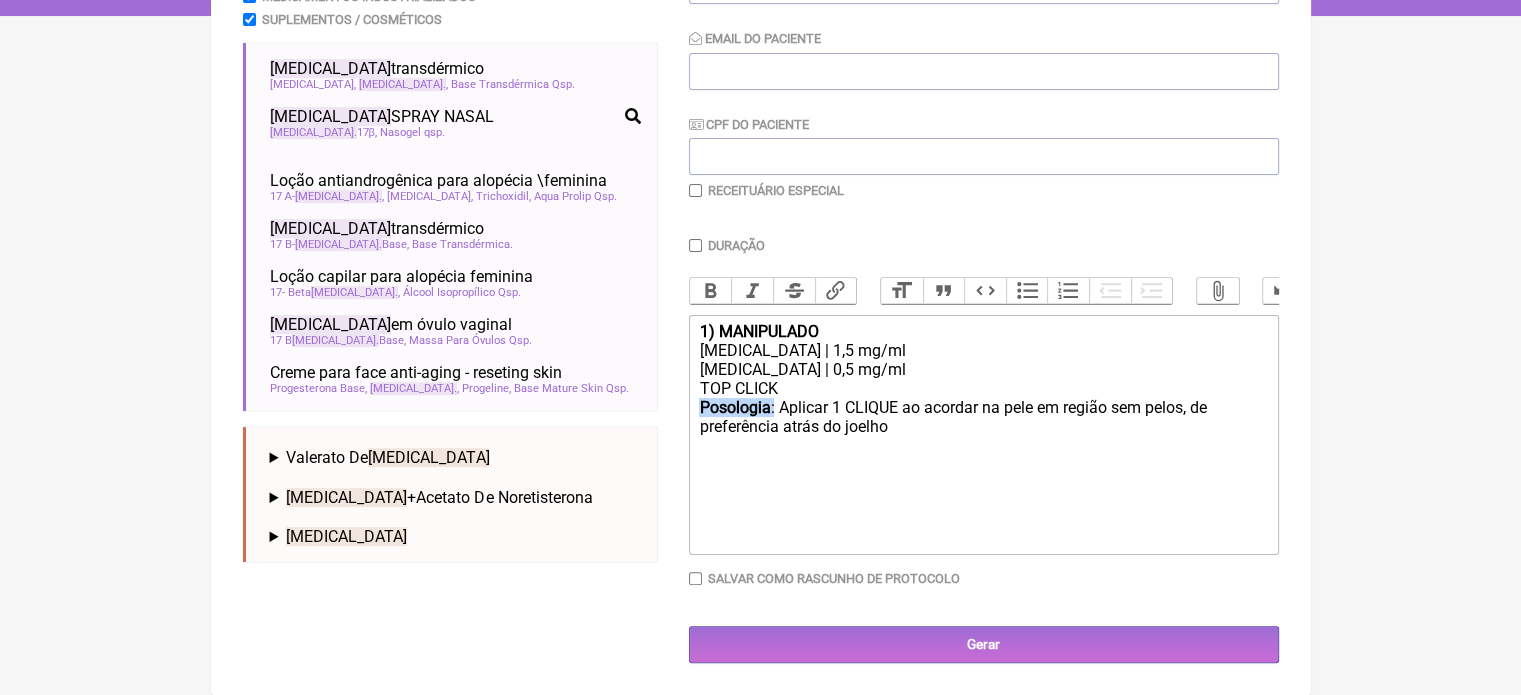 drag, startPoint x: 758, startPoint y: 407, endPoint x: 712, endPoint y: 406, distance: 46.010868 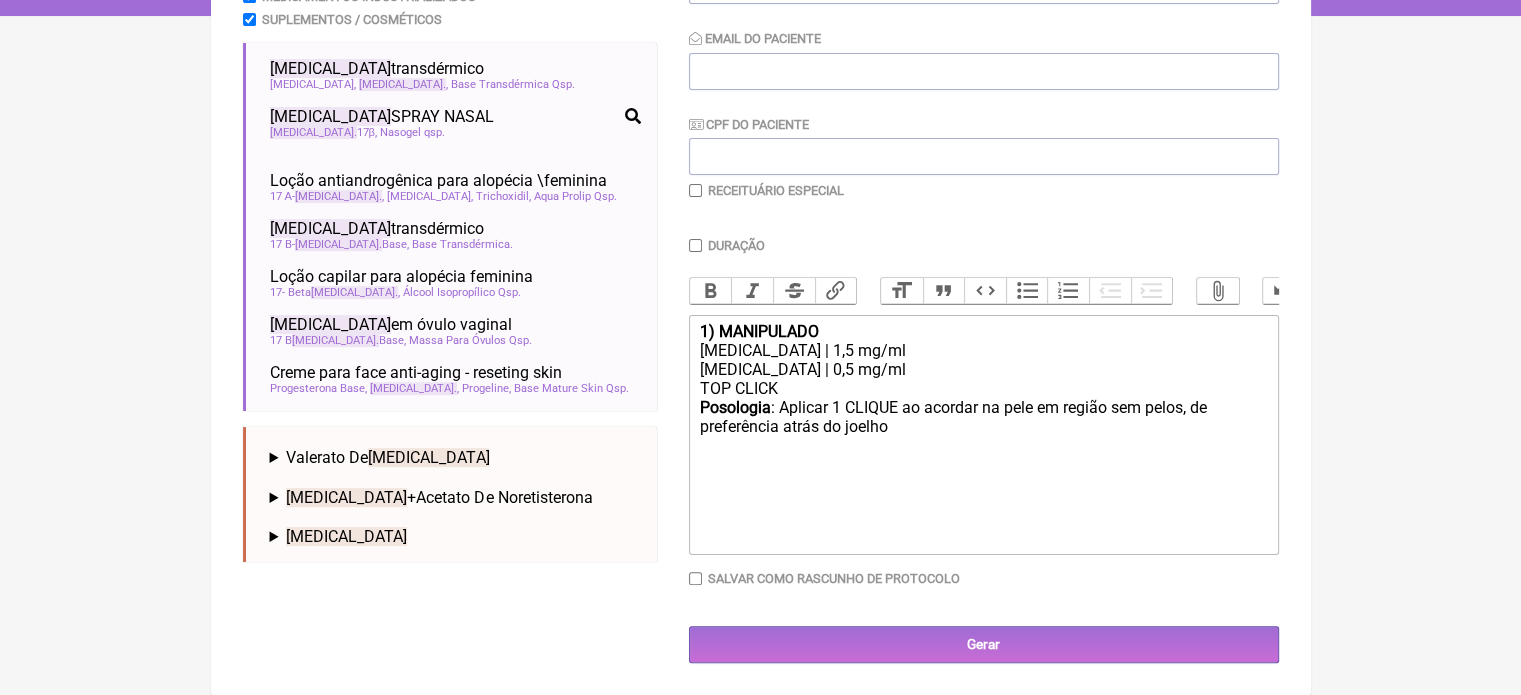 type on "<div><strong>1) MANIPULADO</strong></div><div>[MEDICAL_DATA] | 1,5 mg/ml</div><div>[MEDICAL_DATA] | 0,5 mg/ml</div><div>TOP CLICK&nbsp;</div><div><strong>P</strong>&nbsp;Aplicar 1 CLIQUE ao acordar na pele em região sem pelos, de preferência atrás do joelho ㅤ<br><br></div>" 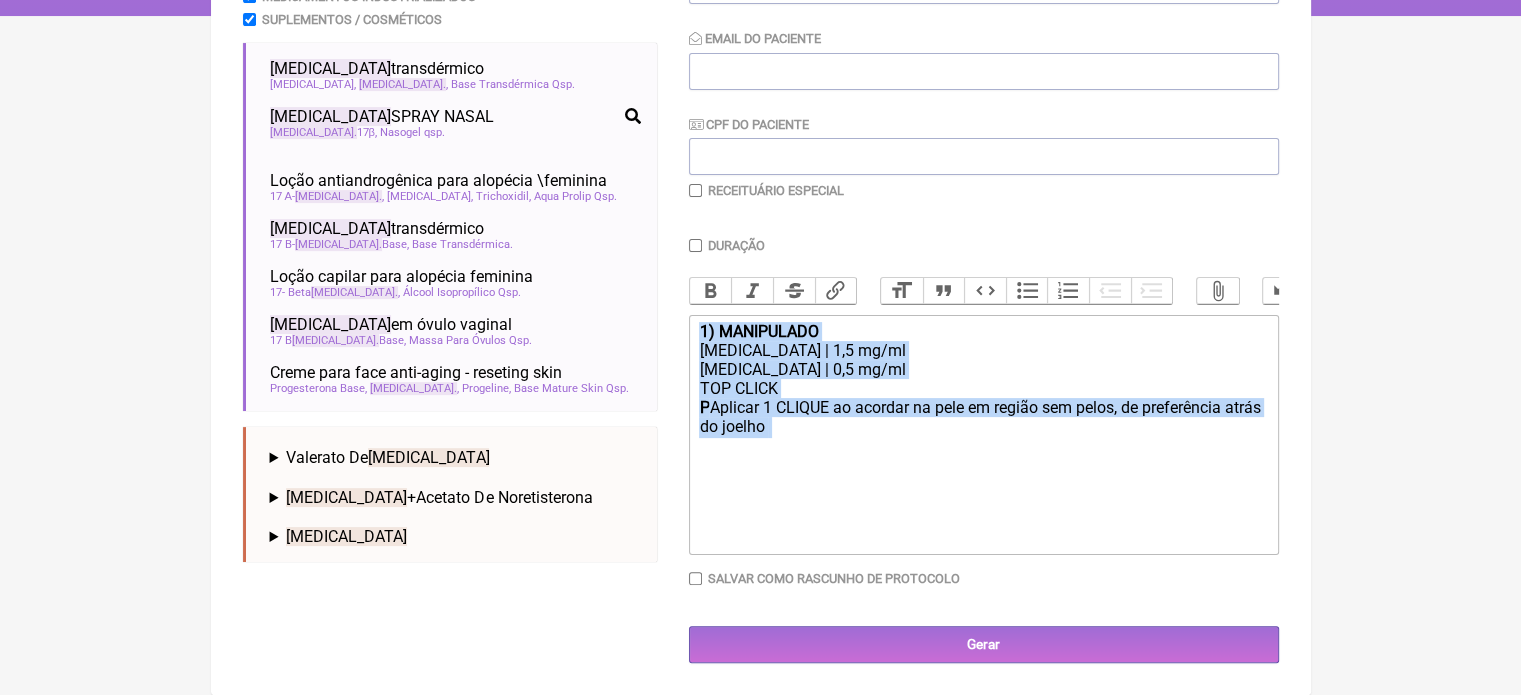 drag, startPoint x: 692, startPoint y: 330, endPoint x: 872, endPoint y: 450, distance: 216.33308 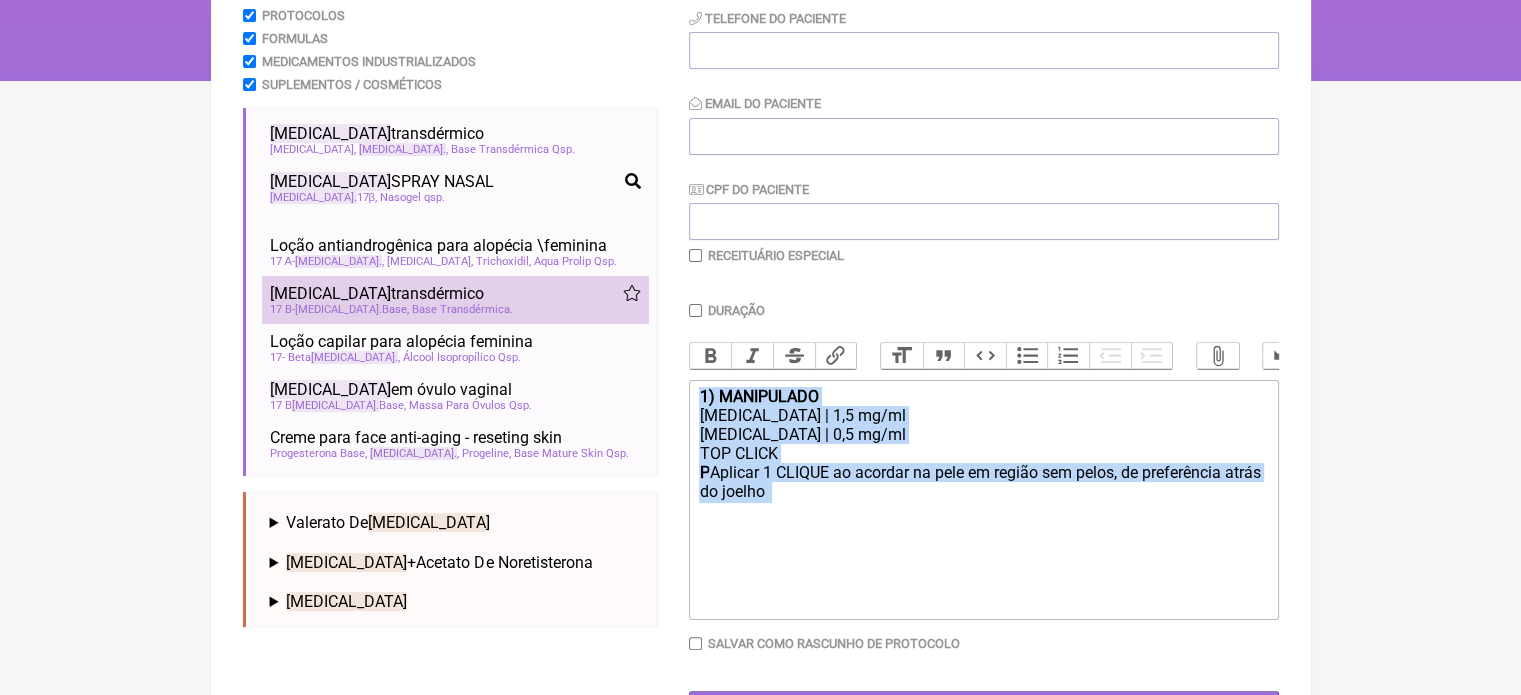 scroll, scrollTop: 99, scrollLeft: 0, axis: vertical 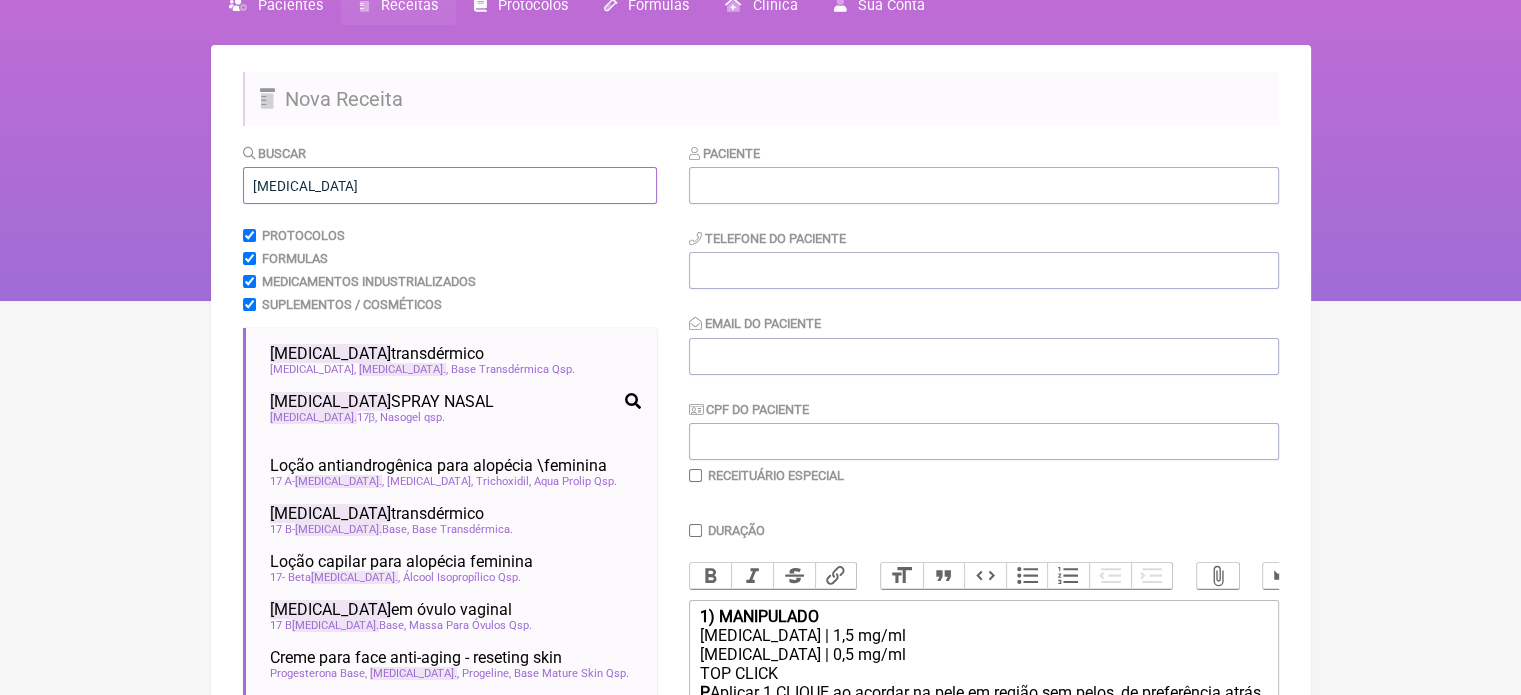 drag, startPoint x: 340, startPoint y: 170, endPoint x: 129, endPoint y: 199, distance: 212.98357 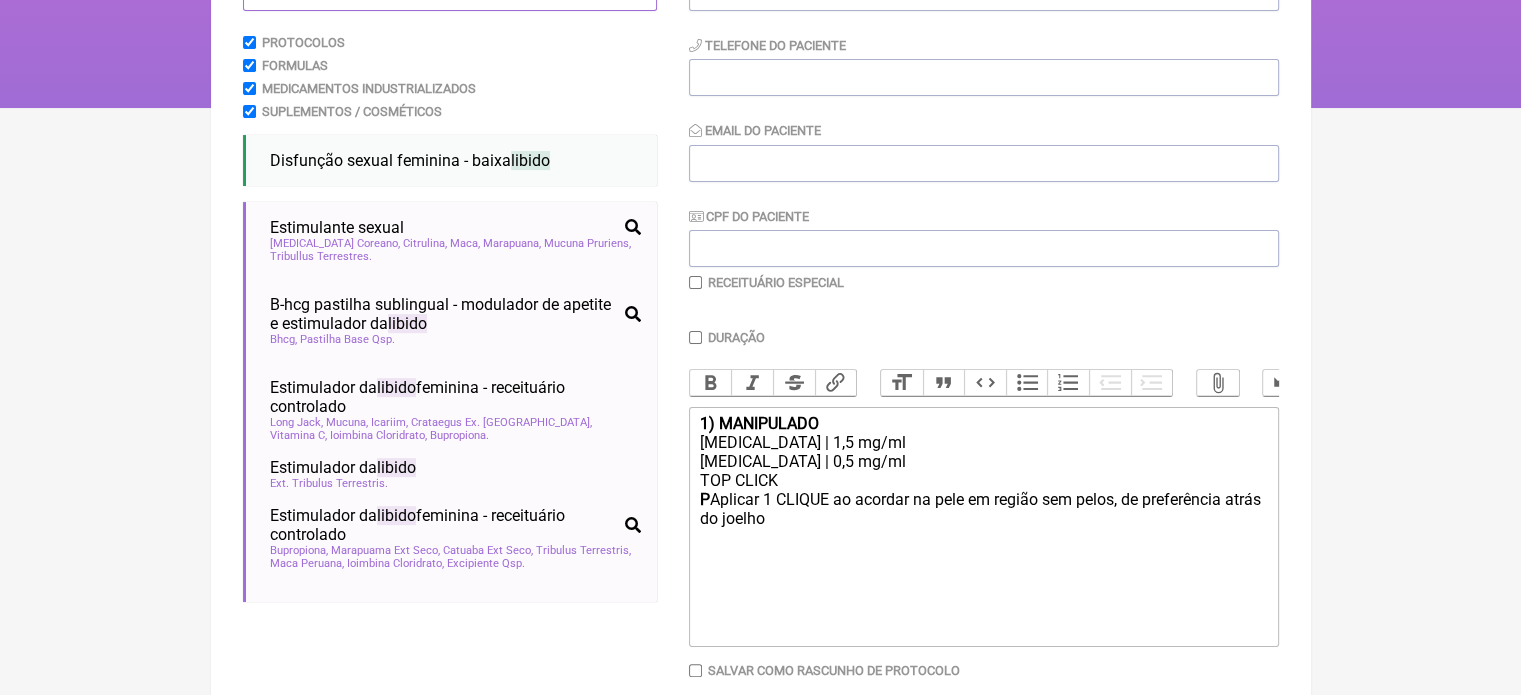 scroll, scrollTop: 299, scrollLeft: 0, axis: vertical 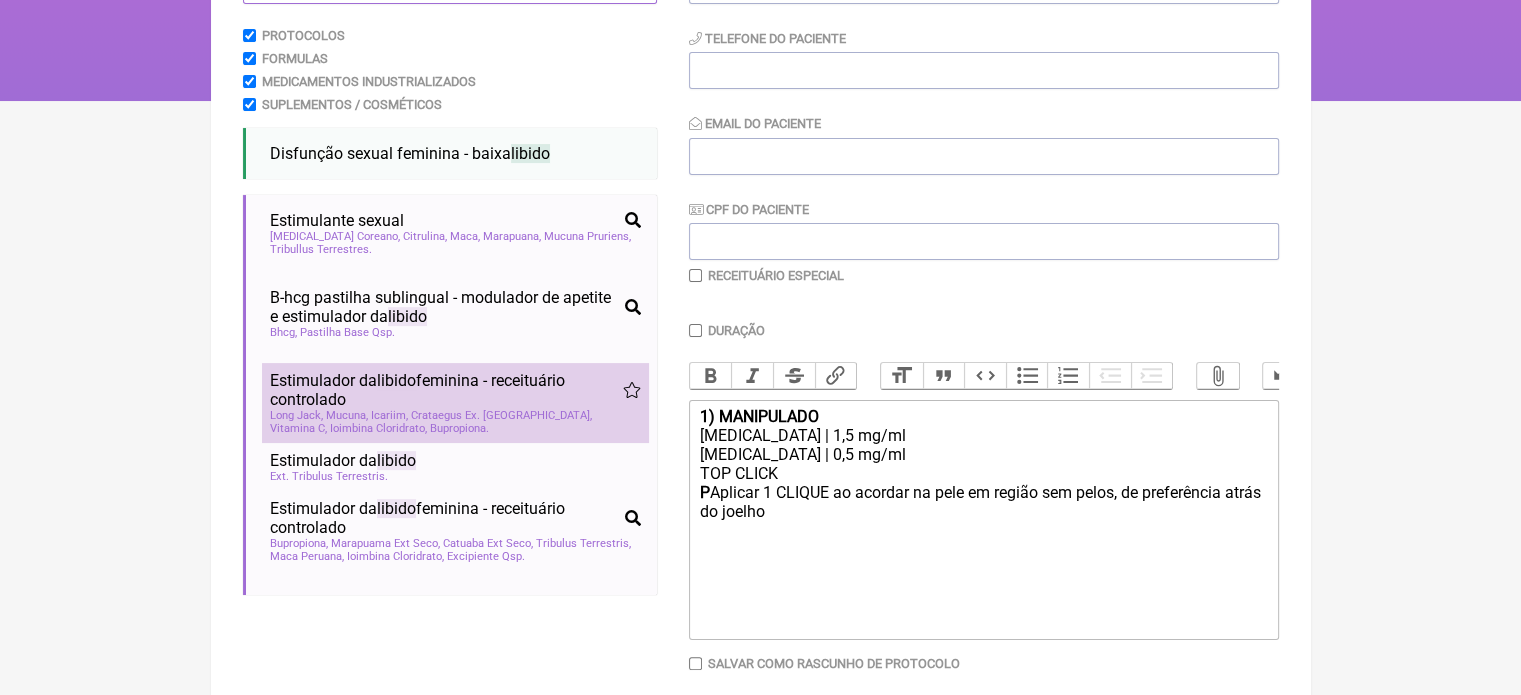 type on "libido" 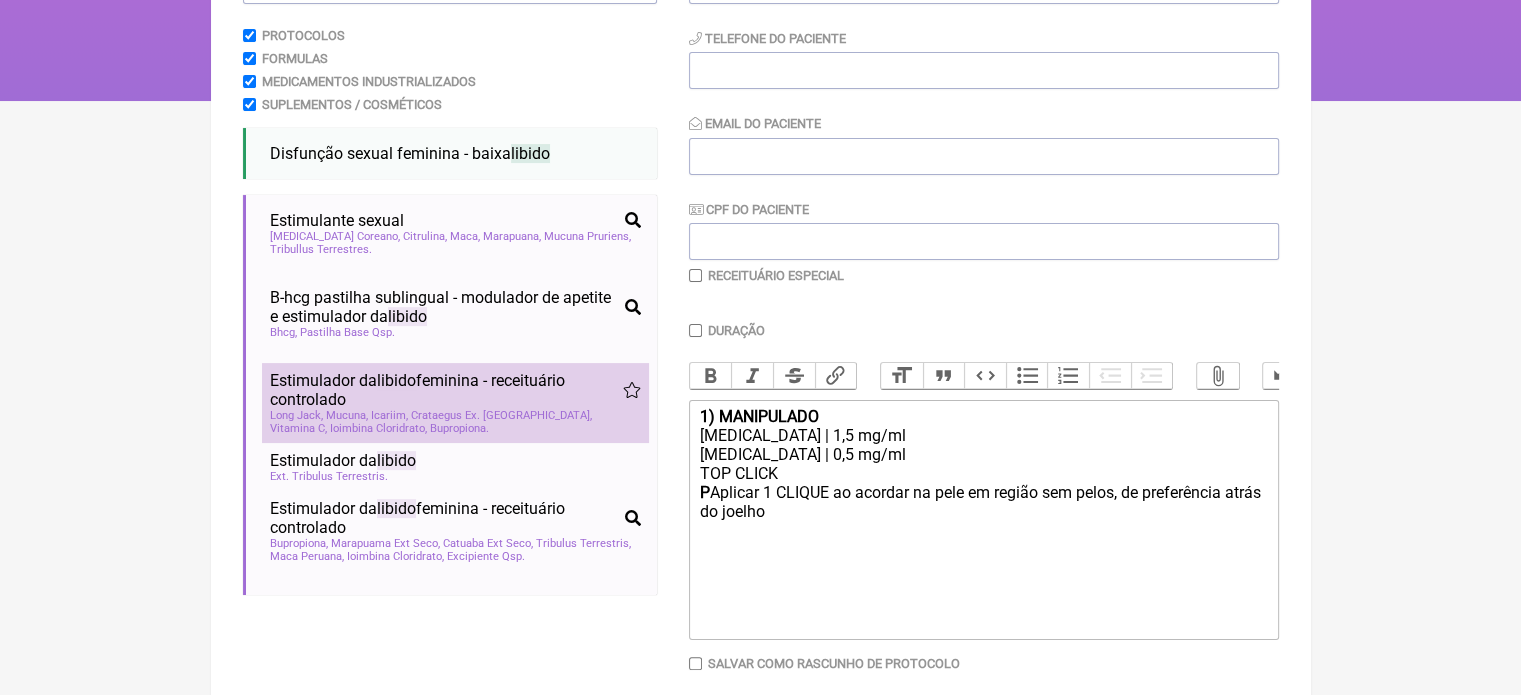 click on "Long [PERSON_NAME]   Icariim   Crataegus Ex. Padrao   Vitamina C   Ioimbina Cloridrato   Bupropiona" at bounding box center [455, 422] 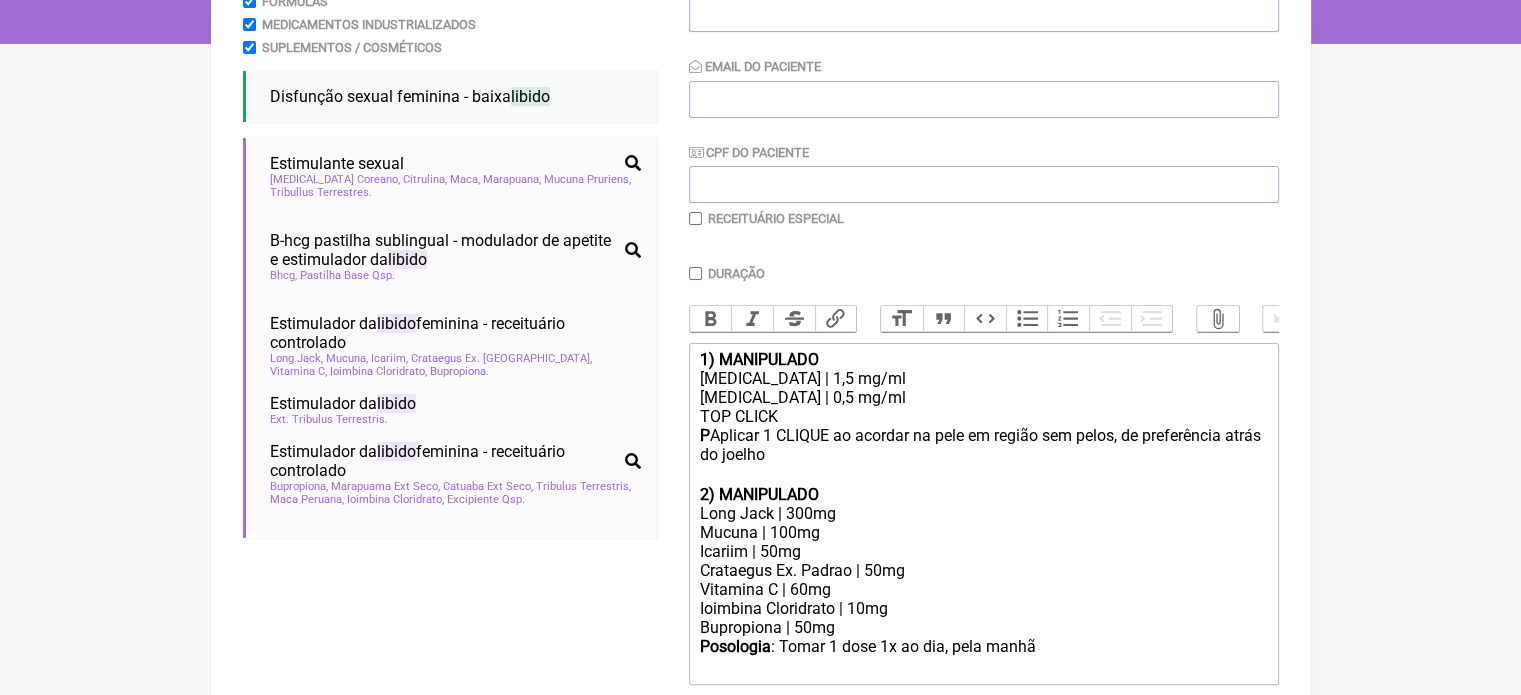 scroll, scrollTop: 499, scrollLeft: 0, axis: vertical 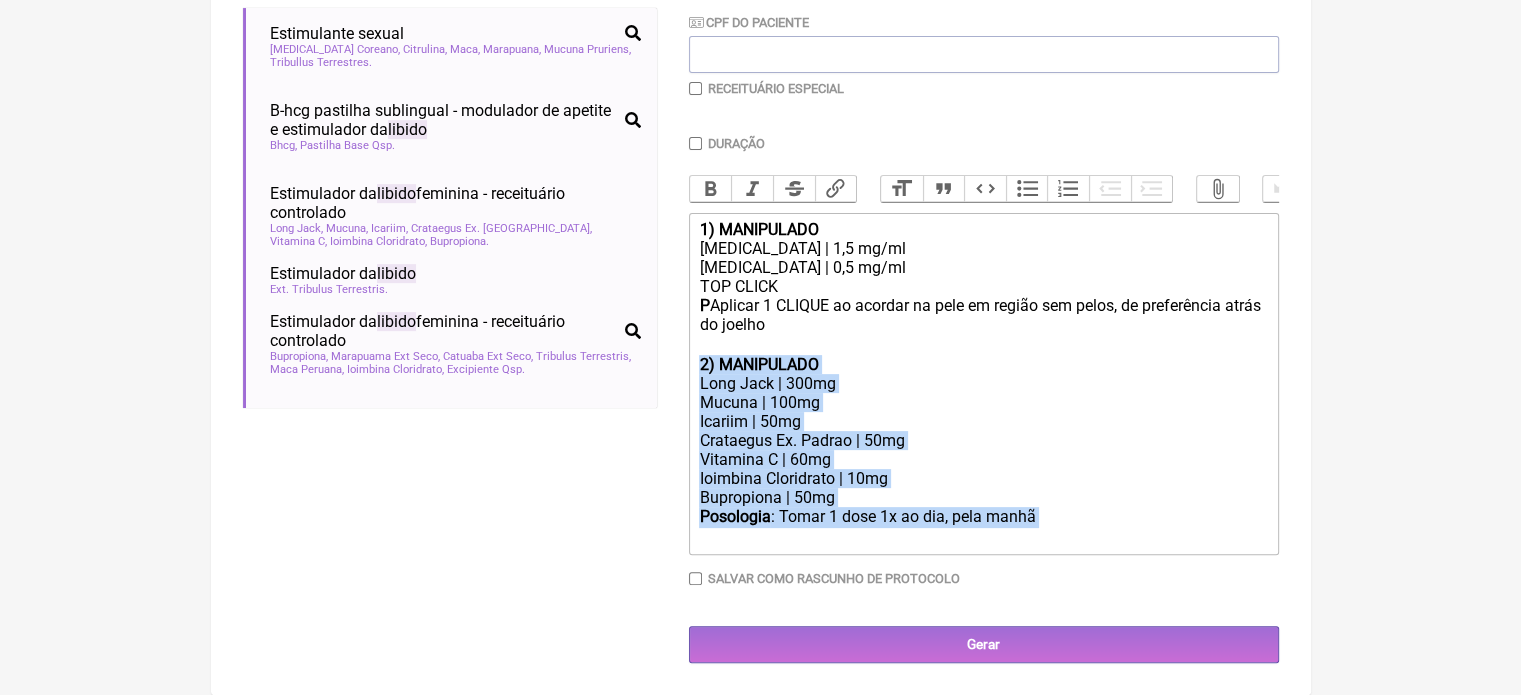 drag, startPoint x: 699, startPoint y: 365, endPoint x: 1047, endPoint y: 527, distance: 383.85934 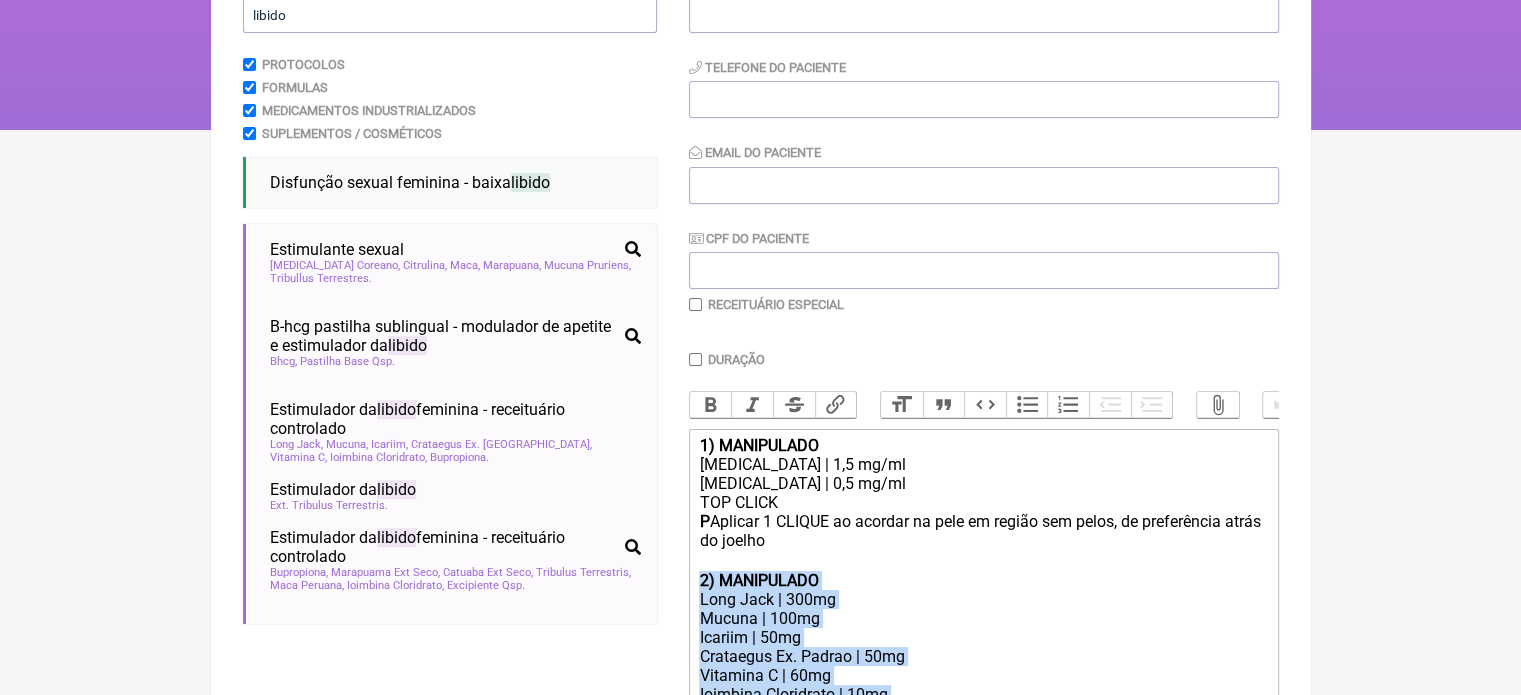 scroll, scrollTop: 99, scrollLeft: 0, axis: vertical 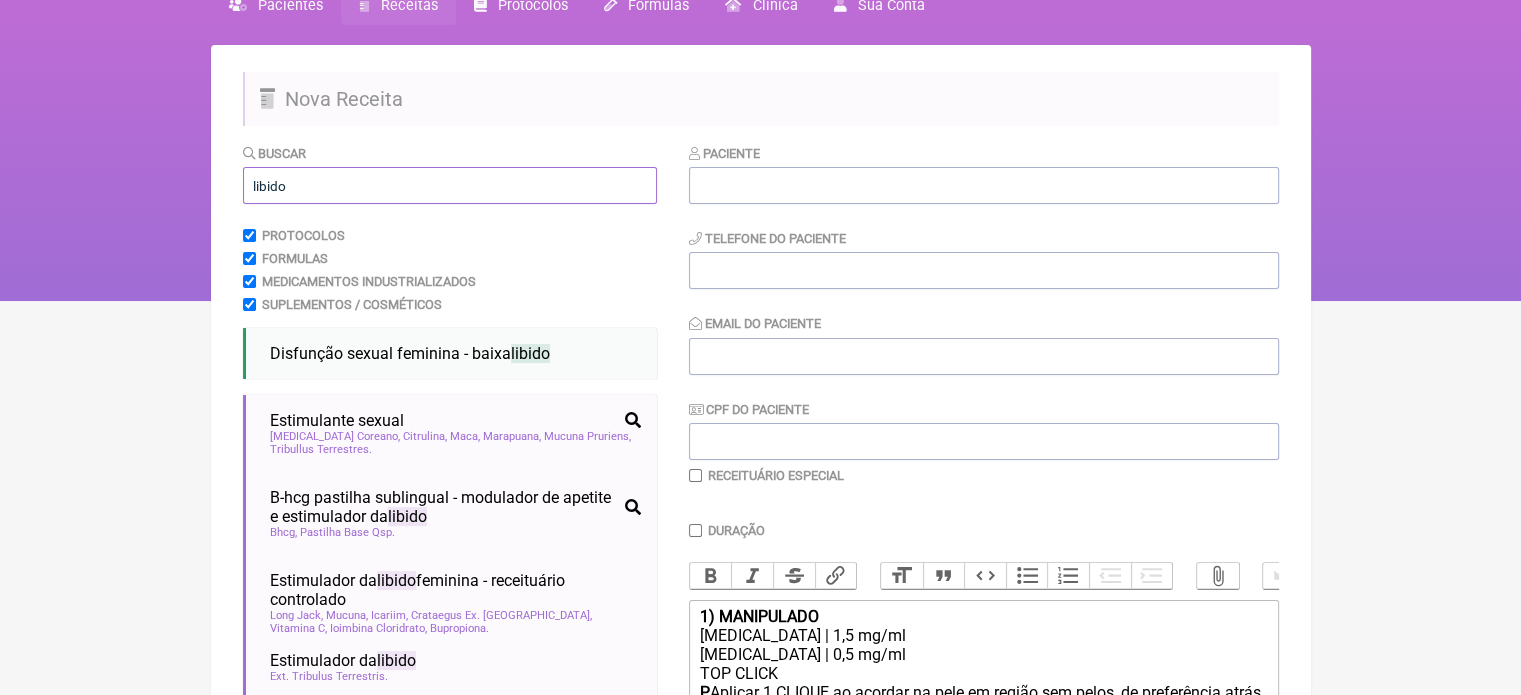 drag, startPoint x: 364, startPoint y: 199, endPoint x: 149, endPoint y: 194, distance: 215.05814 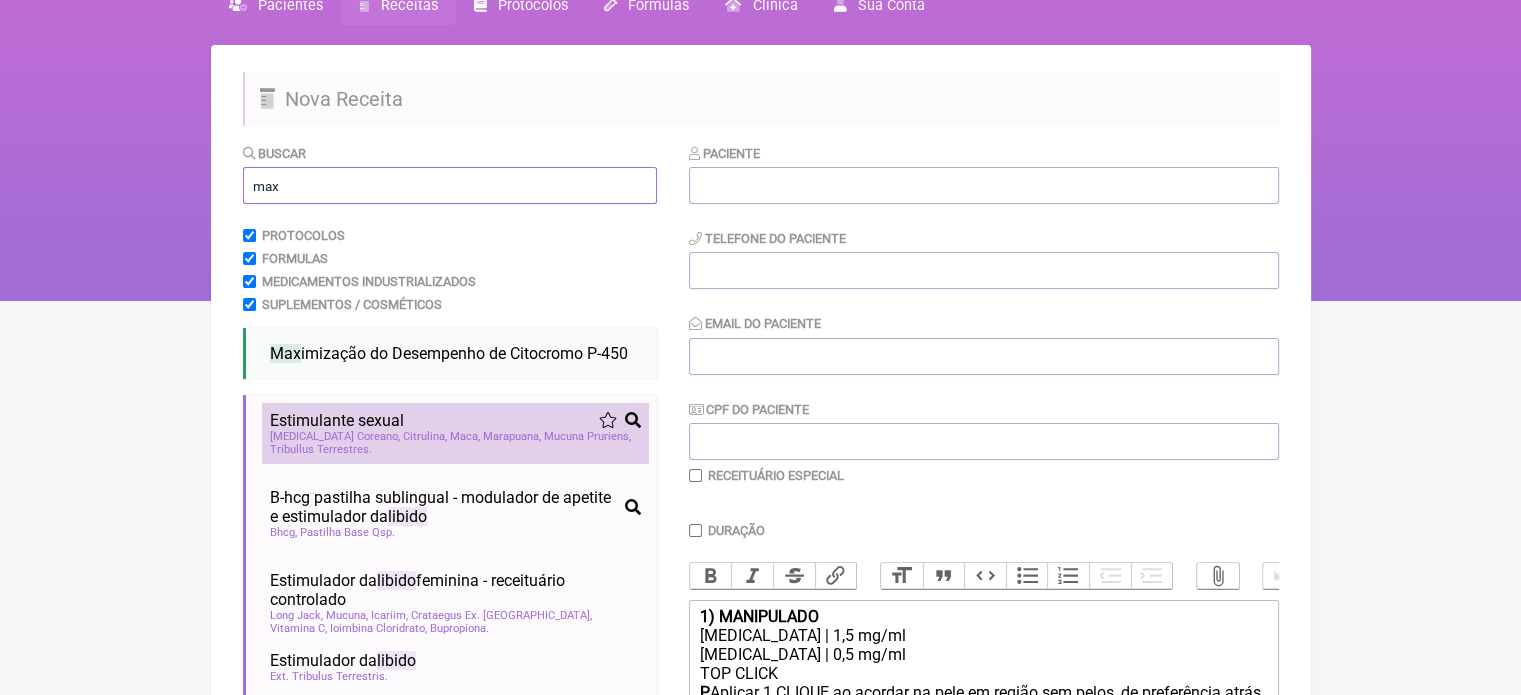 type on "max" 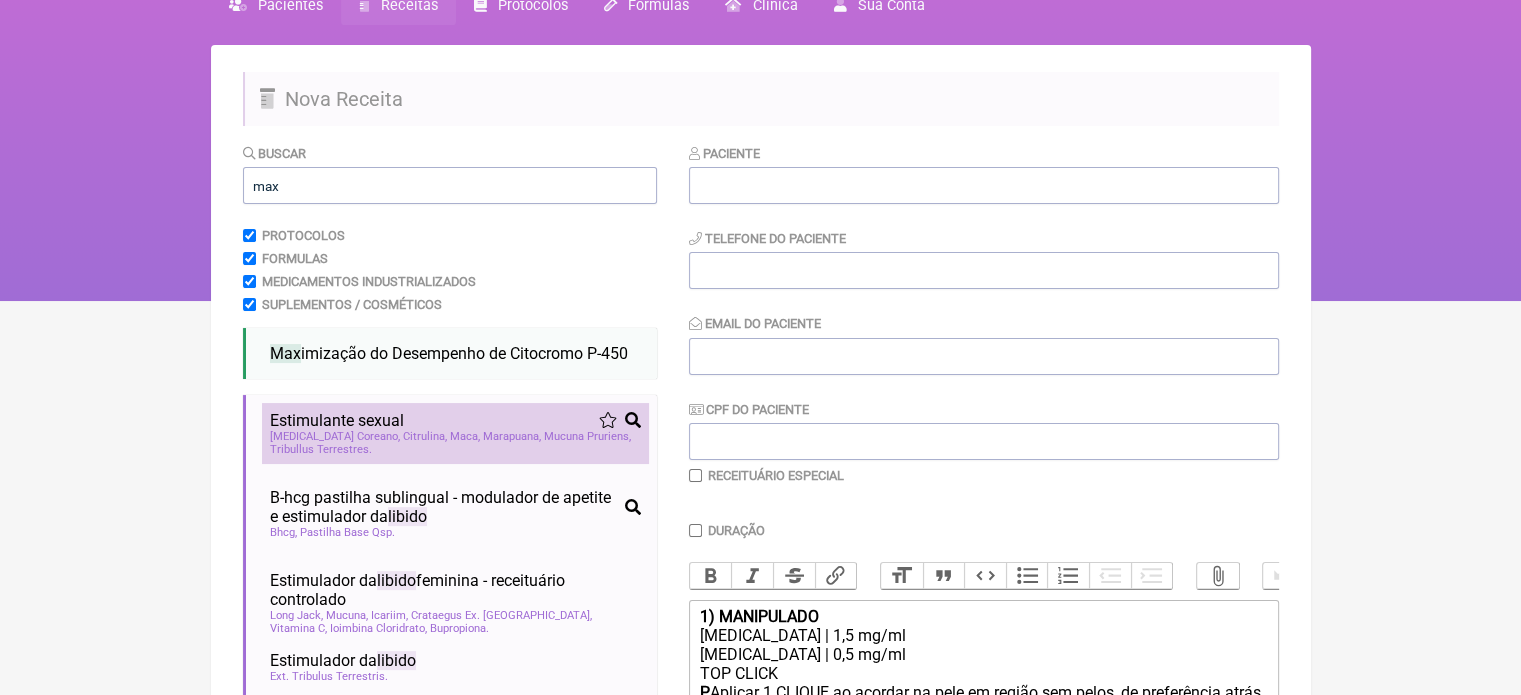 click on "[MEDICAL_DATA] Coreano" at bounding box center [335, 436] 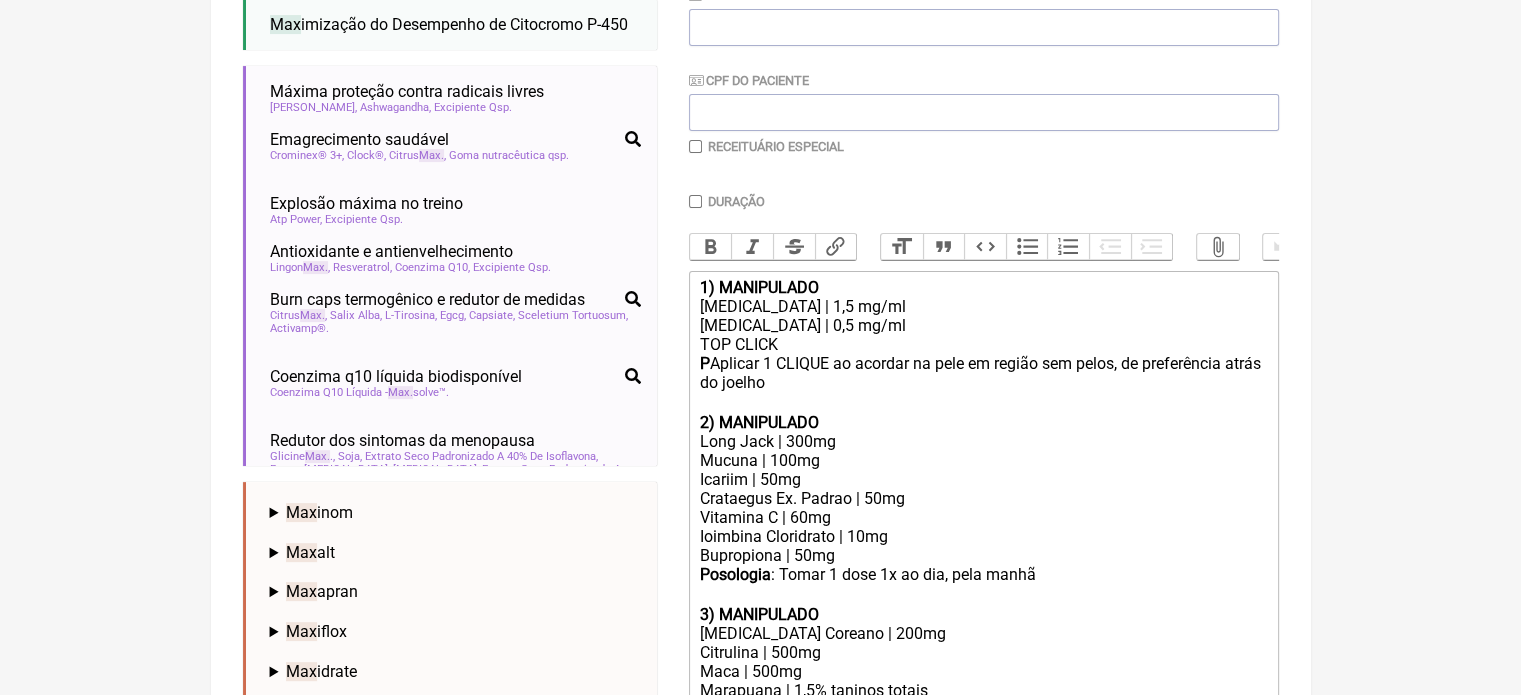 scroll, scrollTop: 399, scrollLeft: 0, axis: vertical 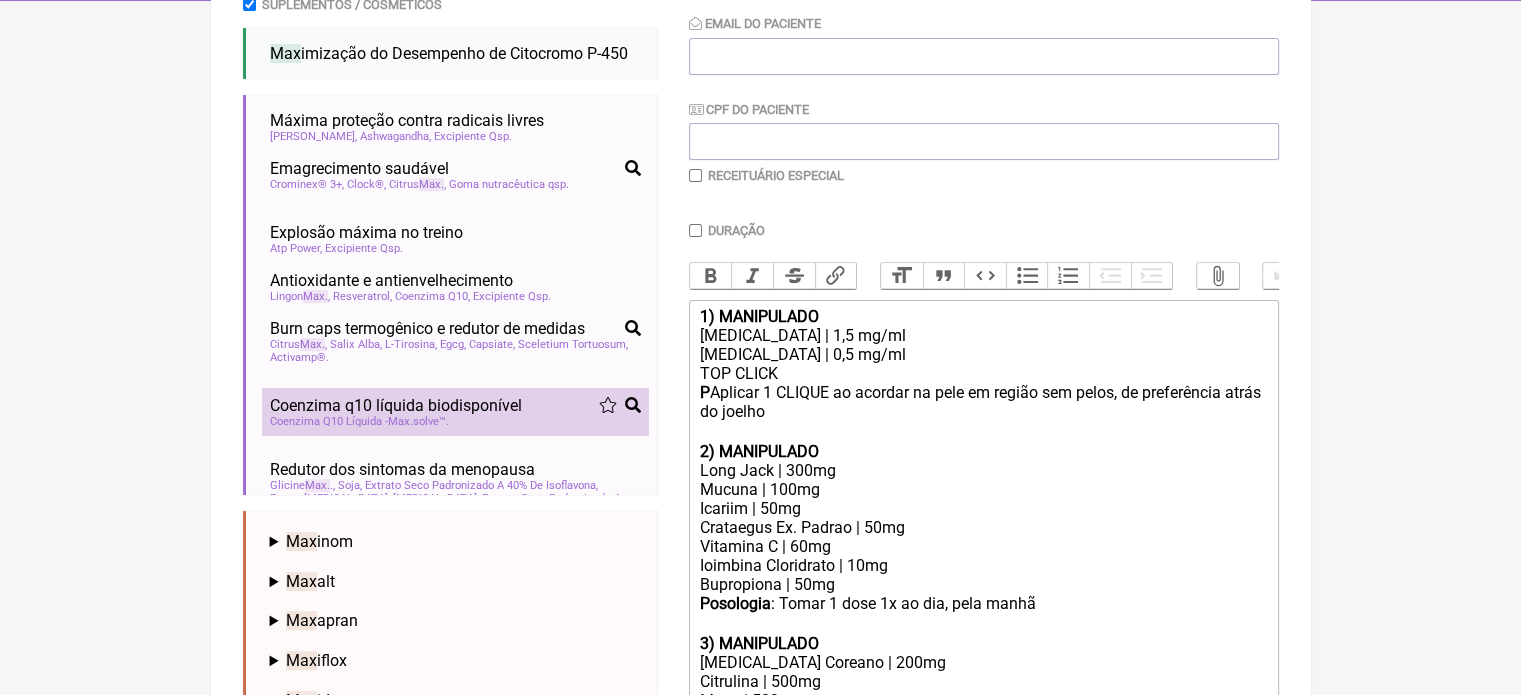 click on "Coenzima q10 líquida biodisponível" at bounding box center [455, 405] 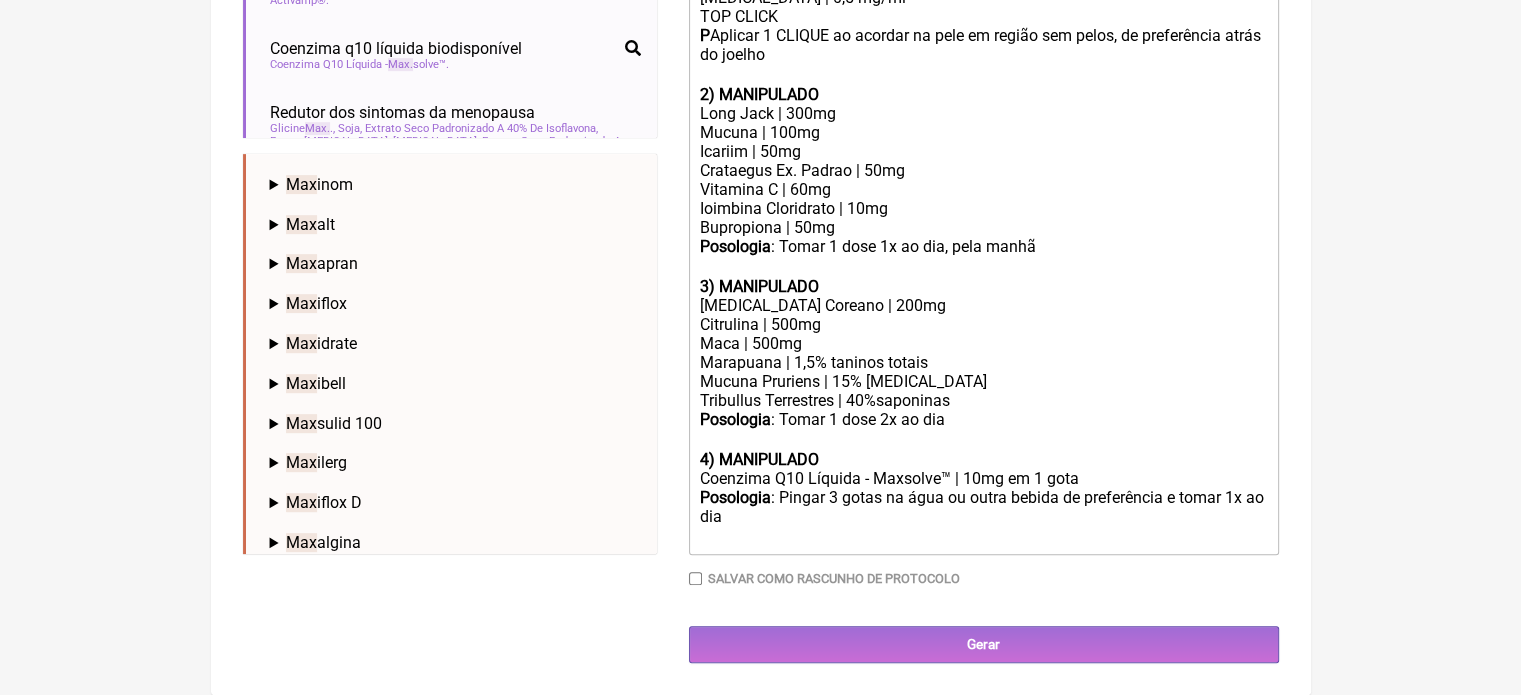 scroll, scrollTop: 778, scrollLeft: 0, axis: vertical 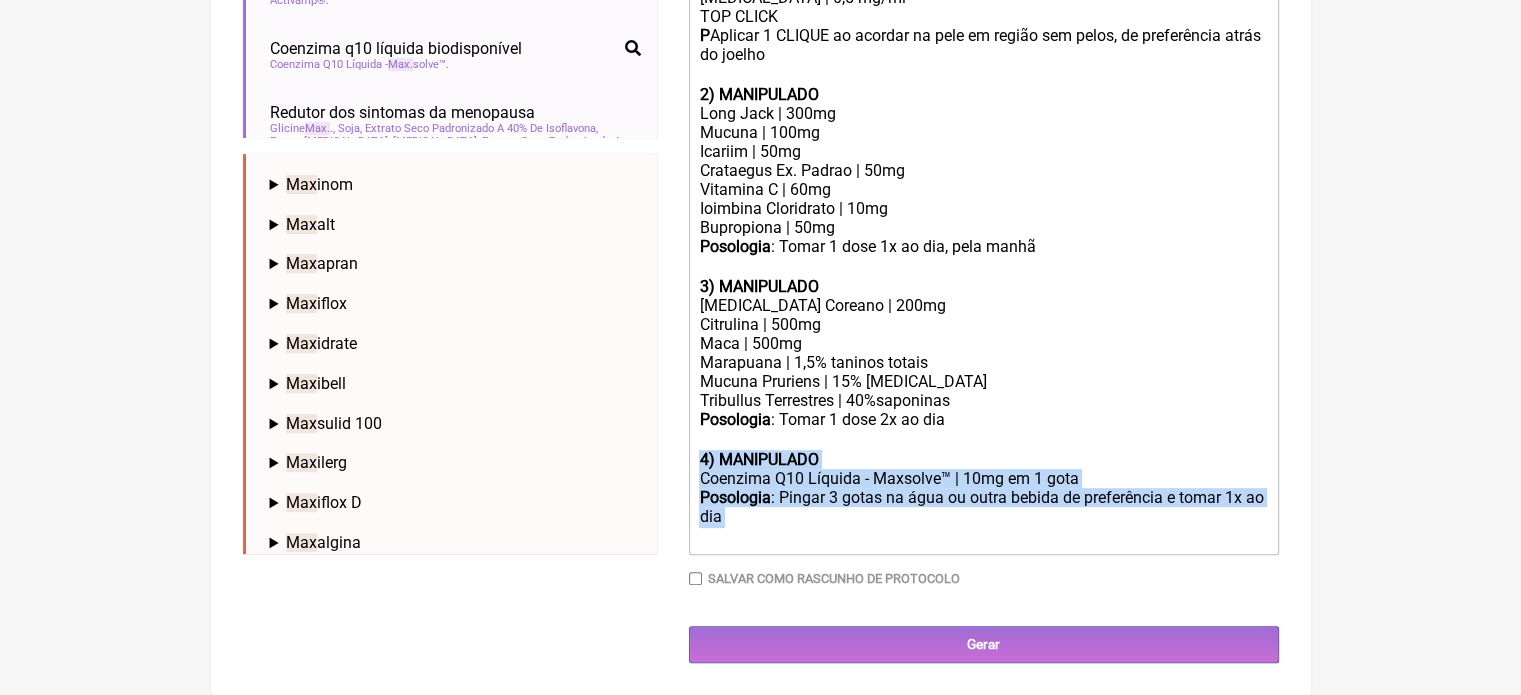 drag, startPoint x: 697, startPoint y: 460, endPoint x: 744, endPoint y: 516, distance: 73.109505 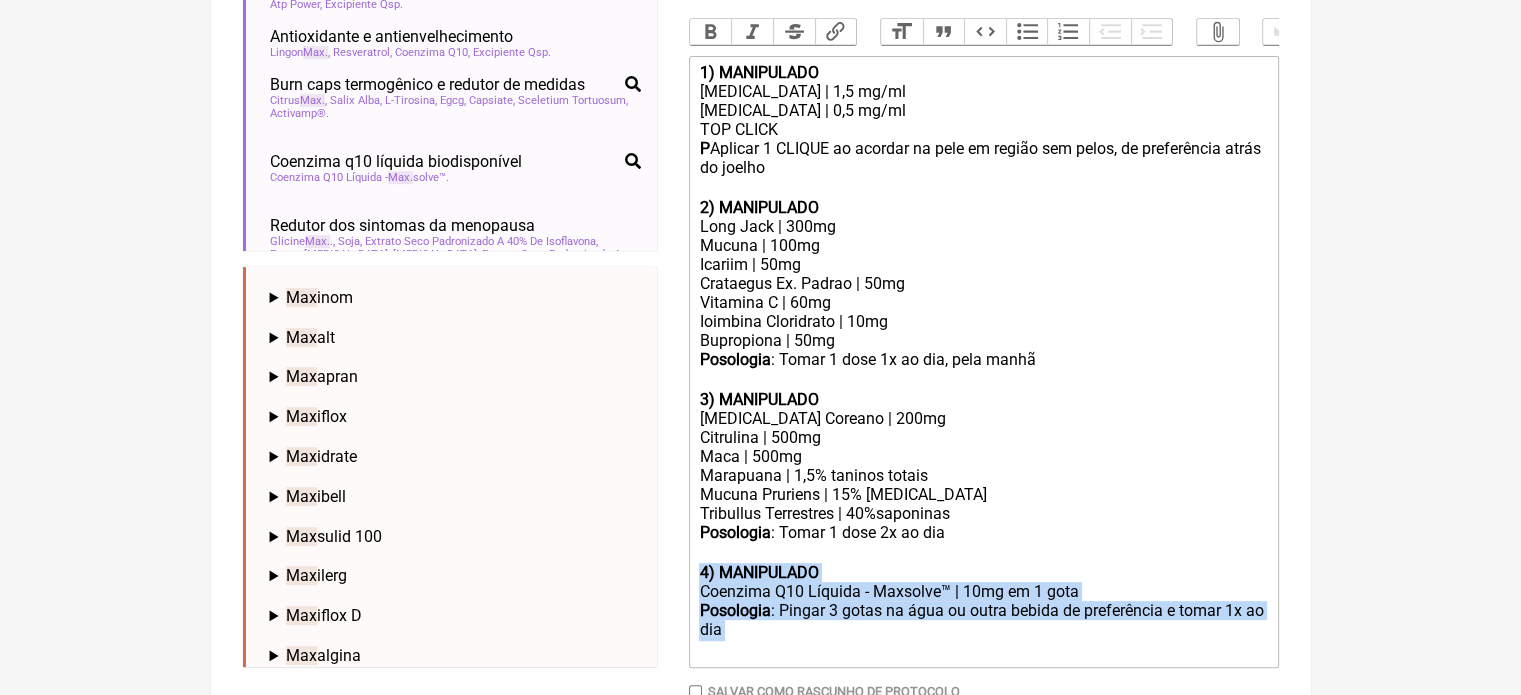scroll, scrollTop: 278, scrollLeft: 0, axis: vertical 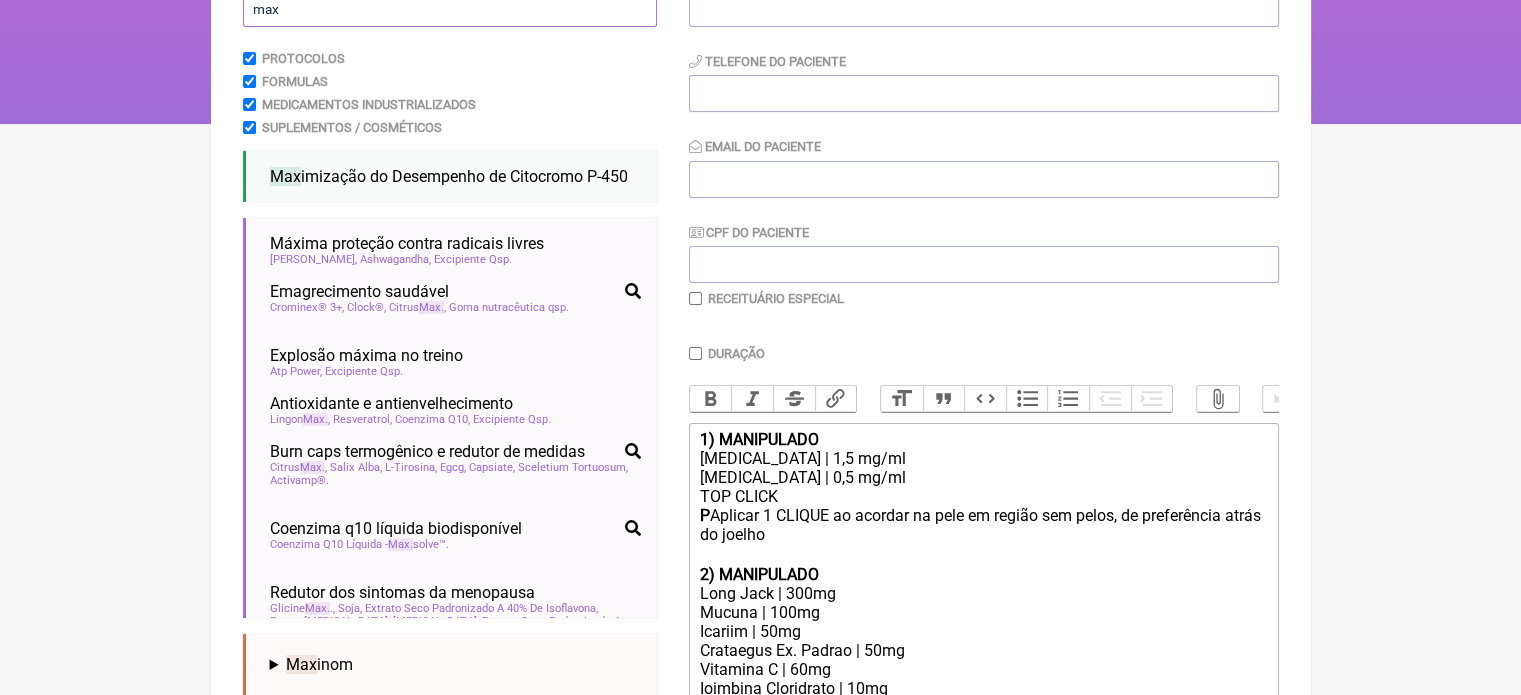 drag, startPoint x: 279, startPoint y: 15, endPoint x: 212, endPoint y: 31, distance: 68.88396 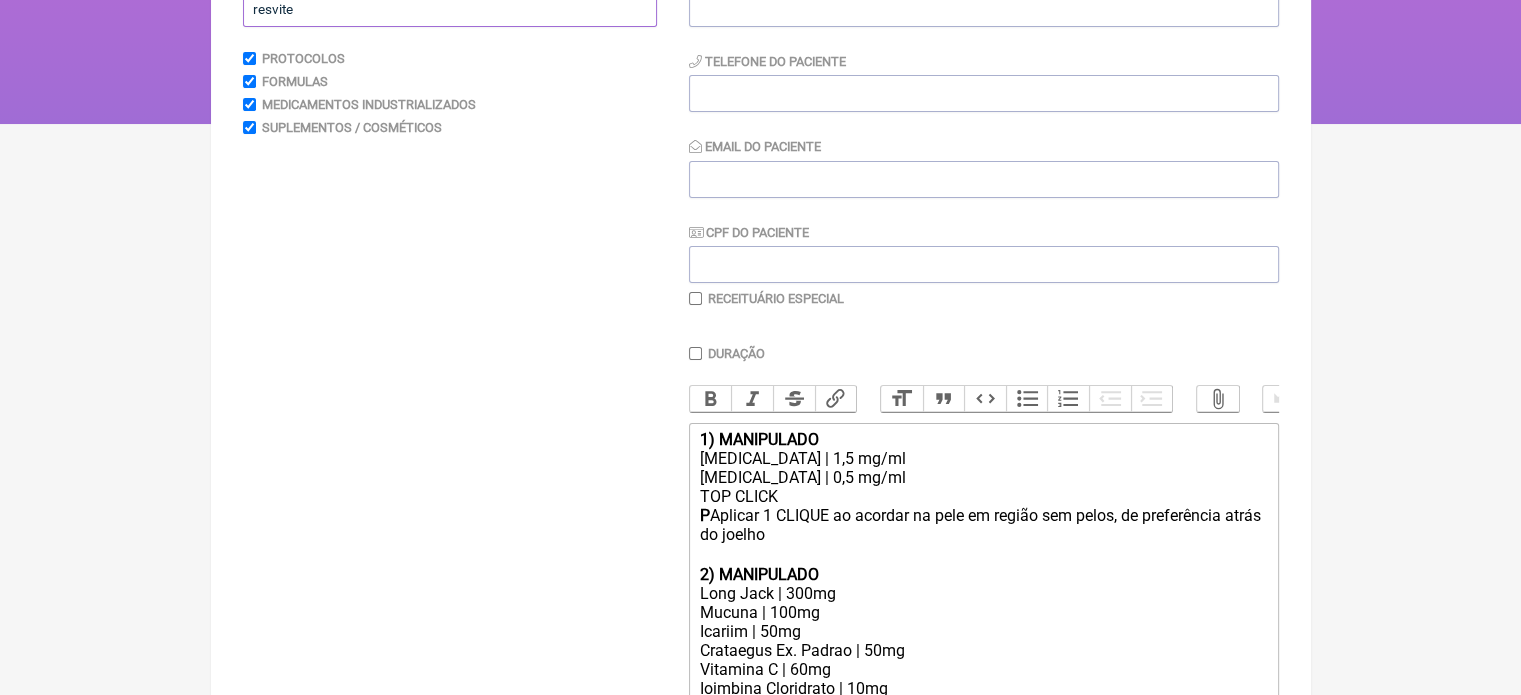 type on "resvite" 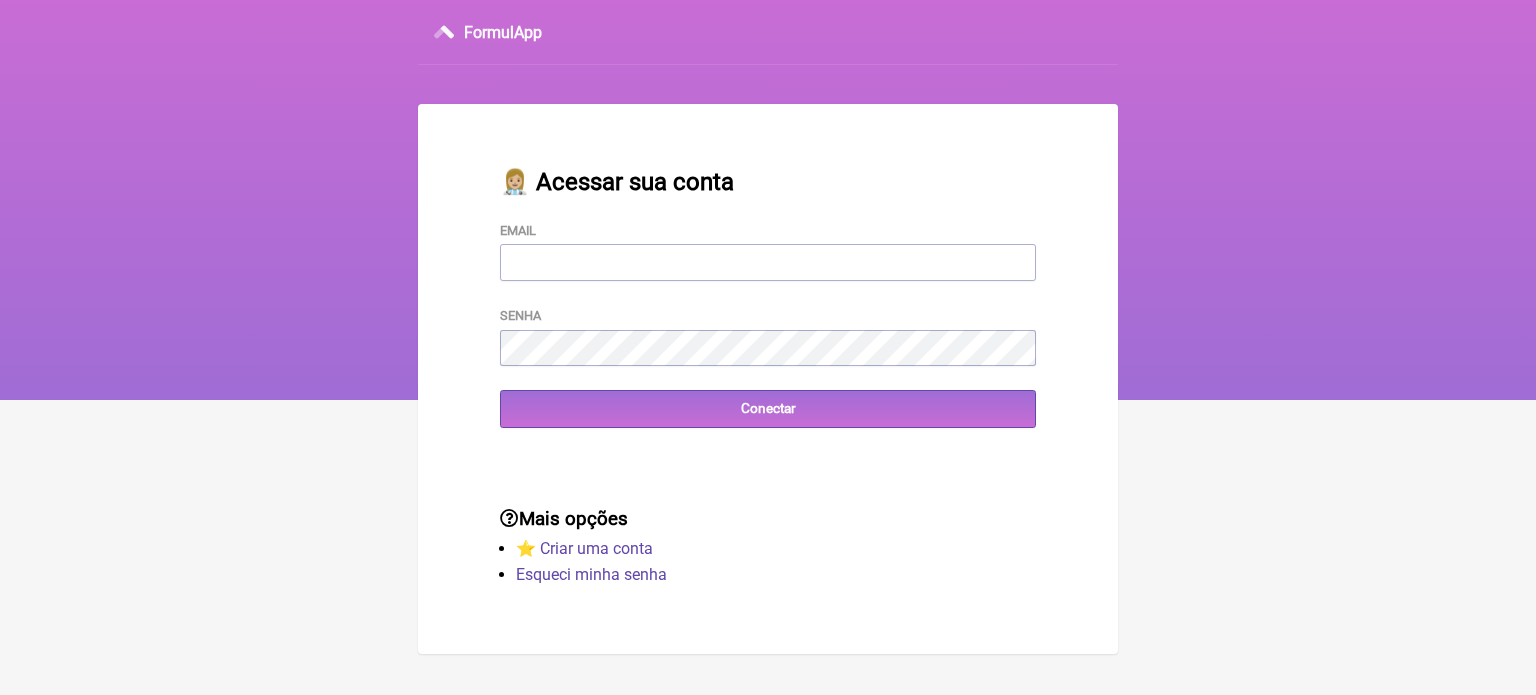 scroll, scrollTop: 0, scrollLeft: 0, axis: both 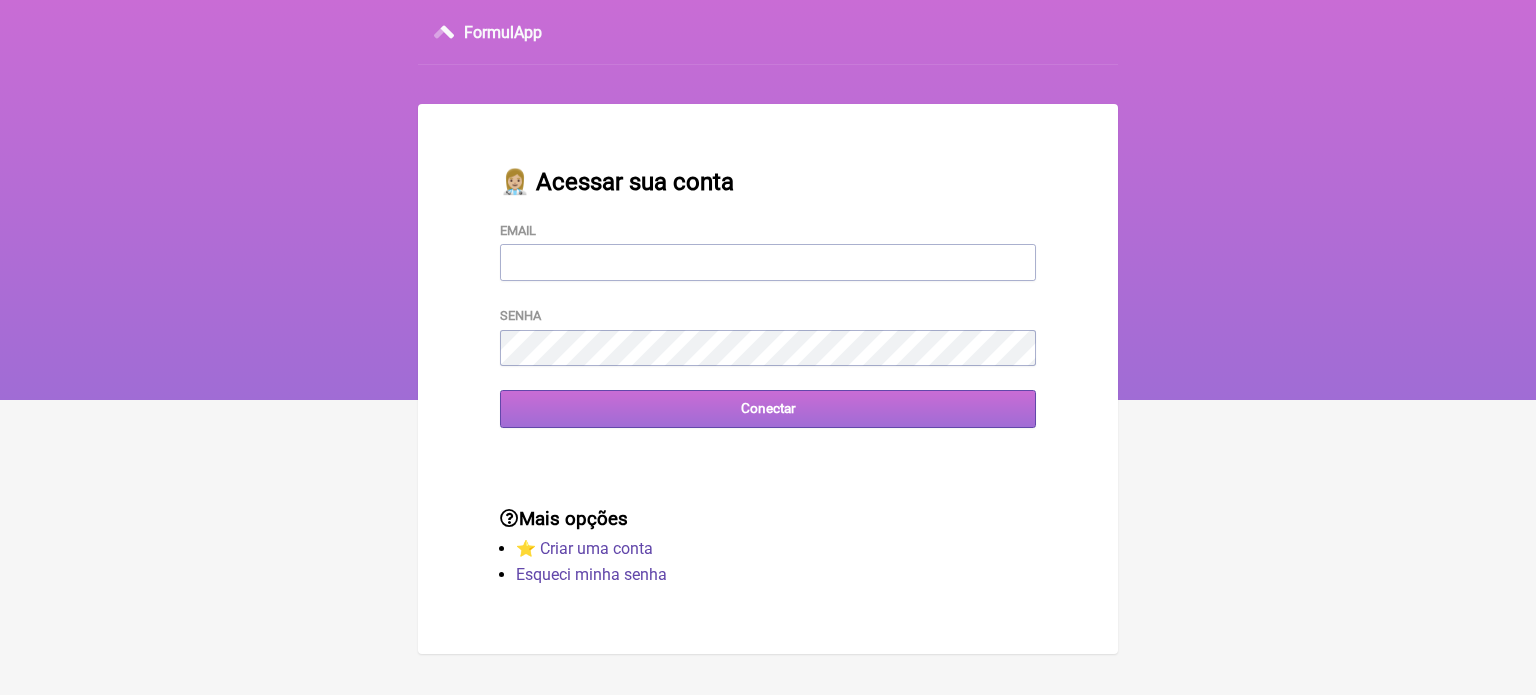 type on "nandobap@yahoo.com.br" 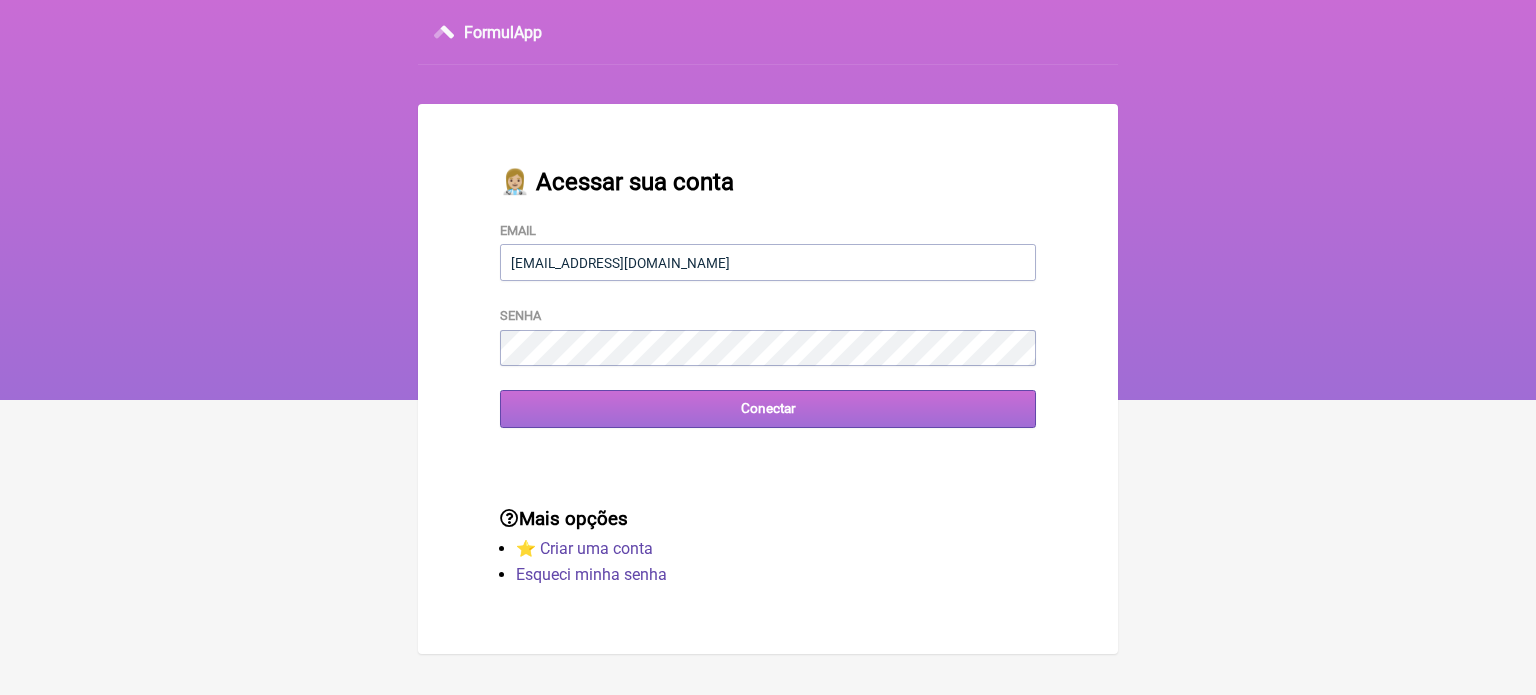 click on "Conectar" at bounding box center (768, 408) 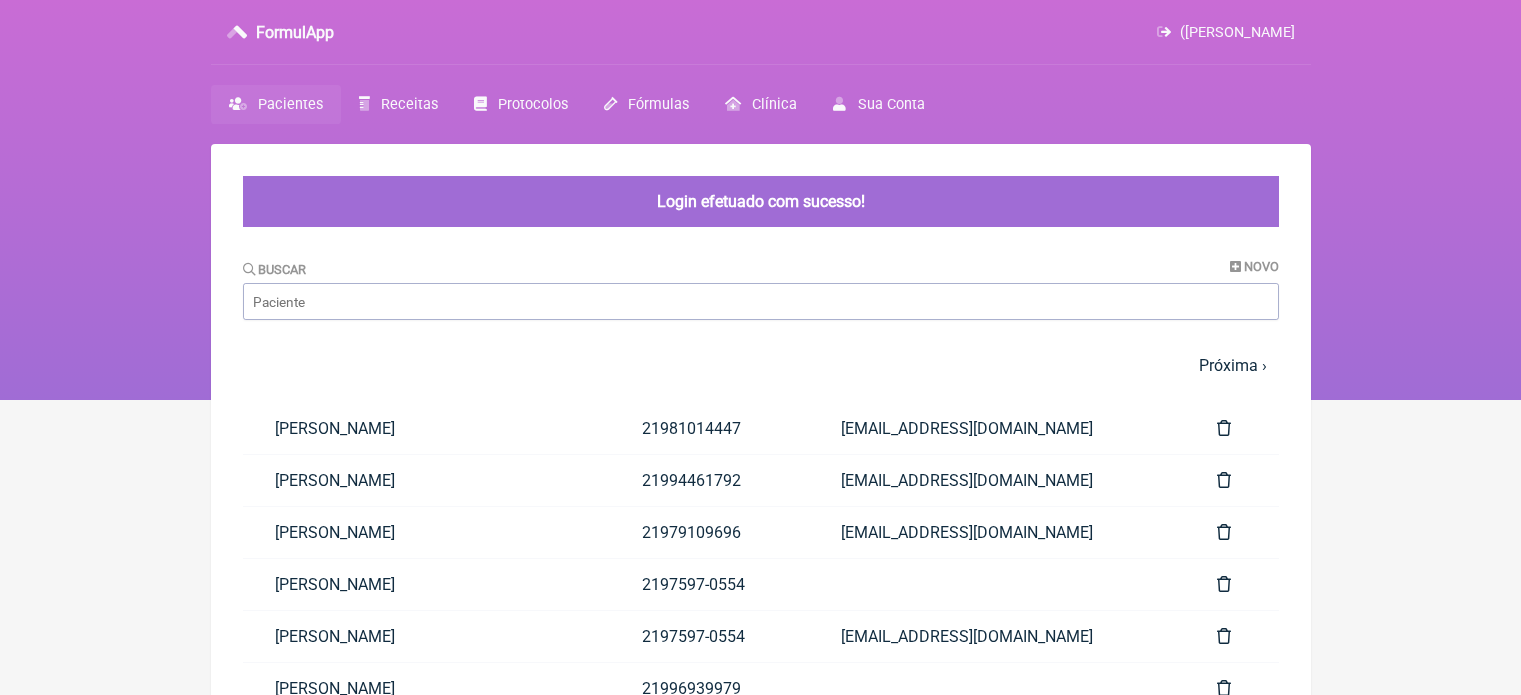 scroll, scrollTop: 0, scrollLeft: 0, axis: both 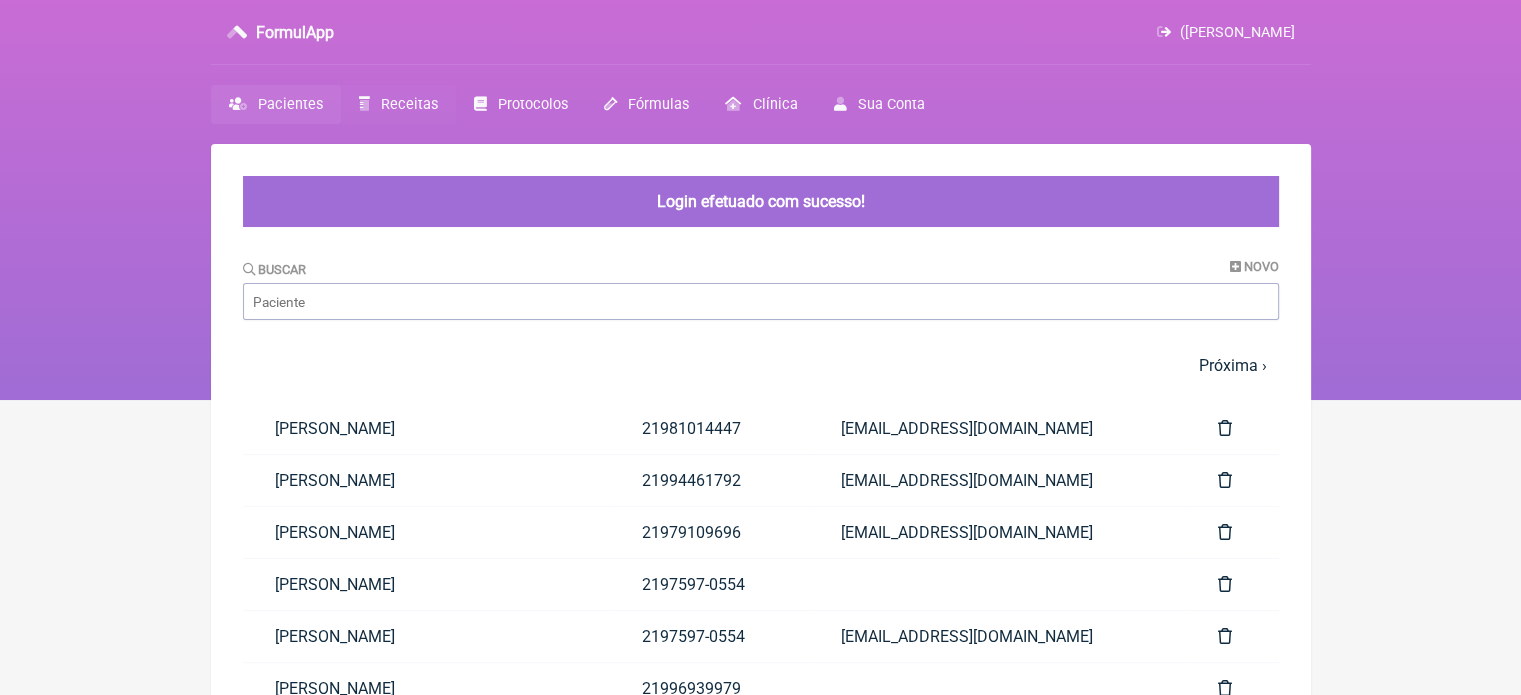 click on "Receitas" at bounding box center [398, 104] 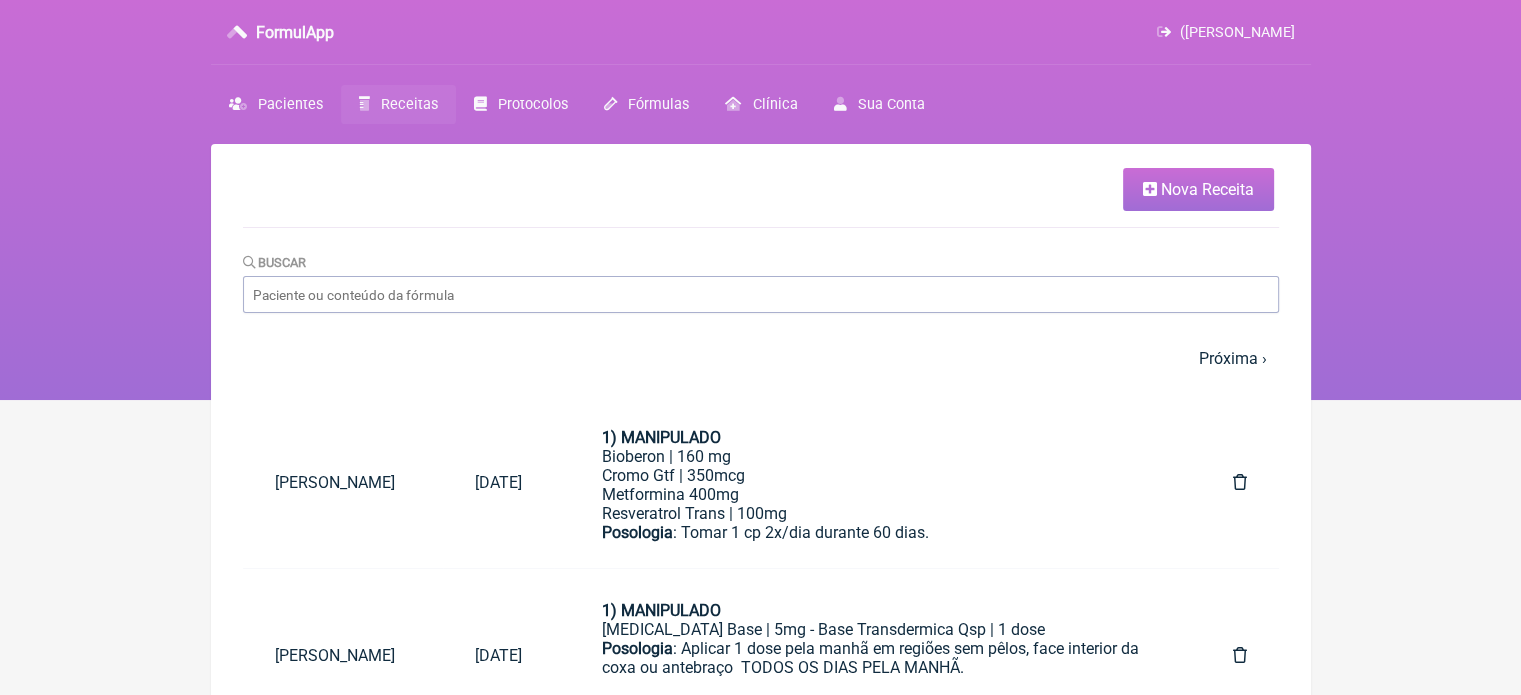click on "Nova Receita" at bounding box center [1198, 189] 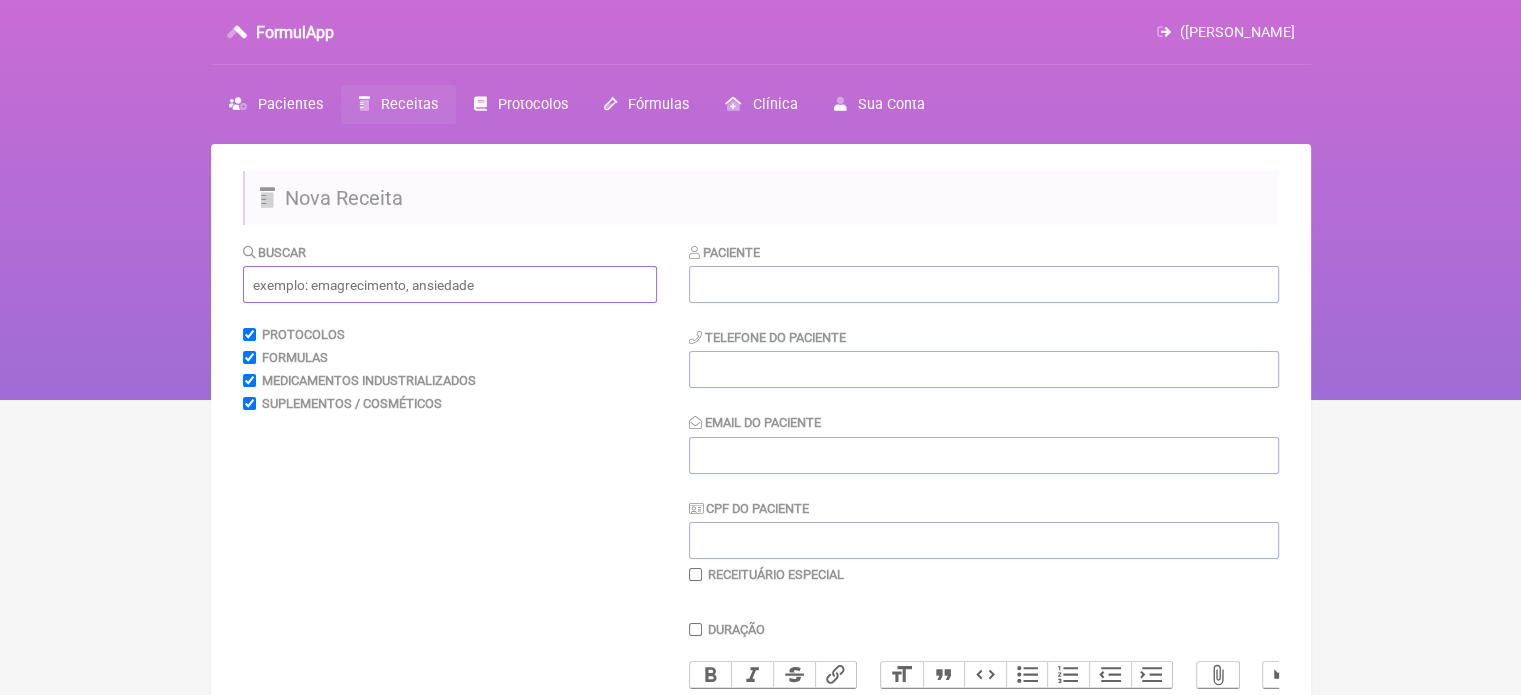 click at bounding box center (450, 284) 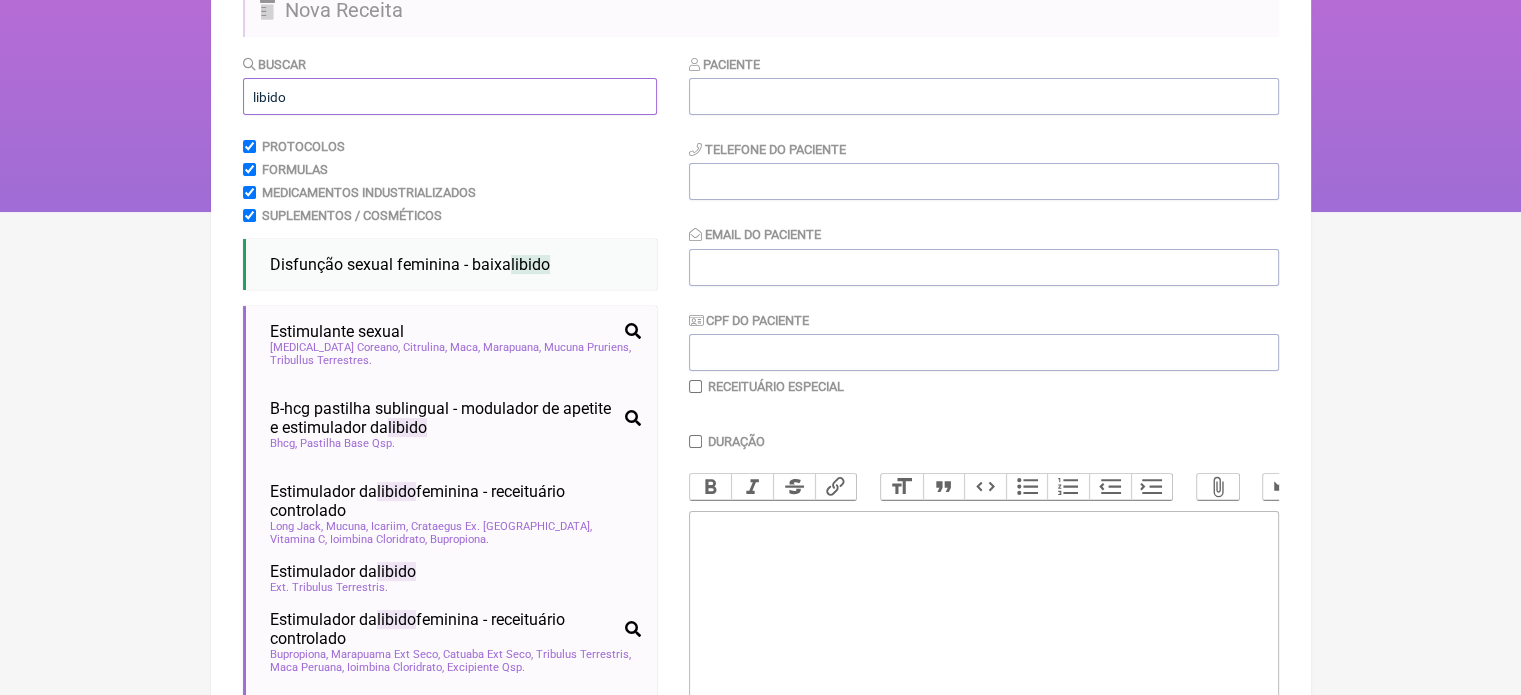 scroll, scrollTop: 200, scrollLeft: 0, axis: vertical 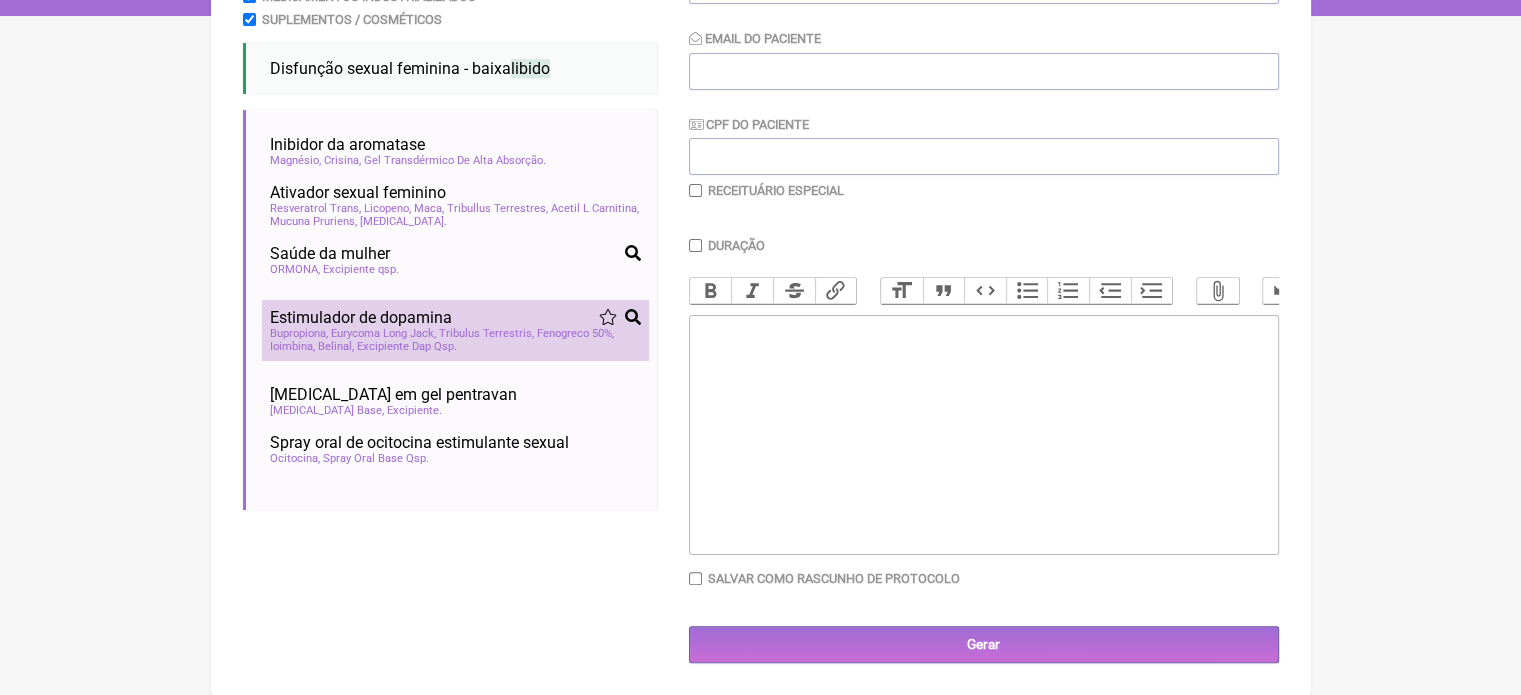 type on "libido" 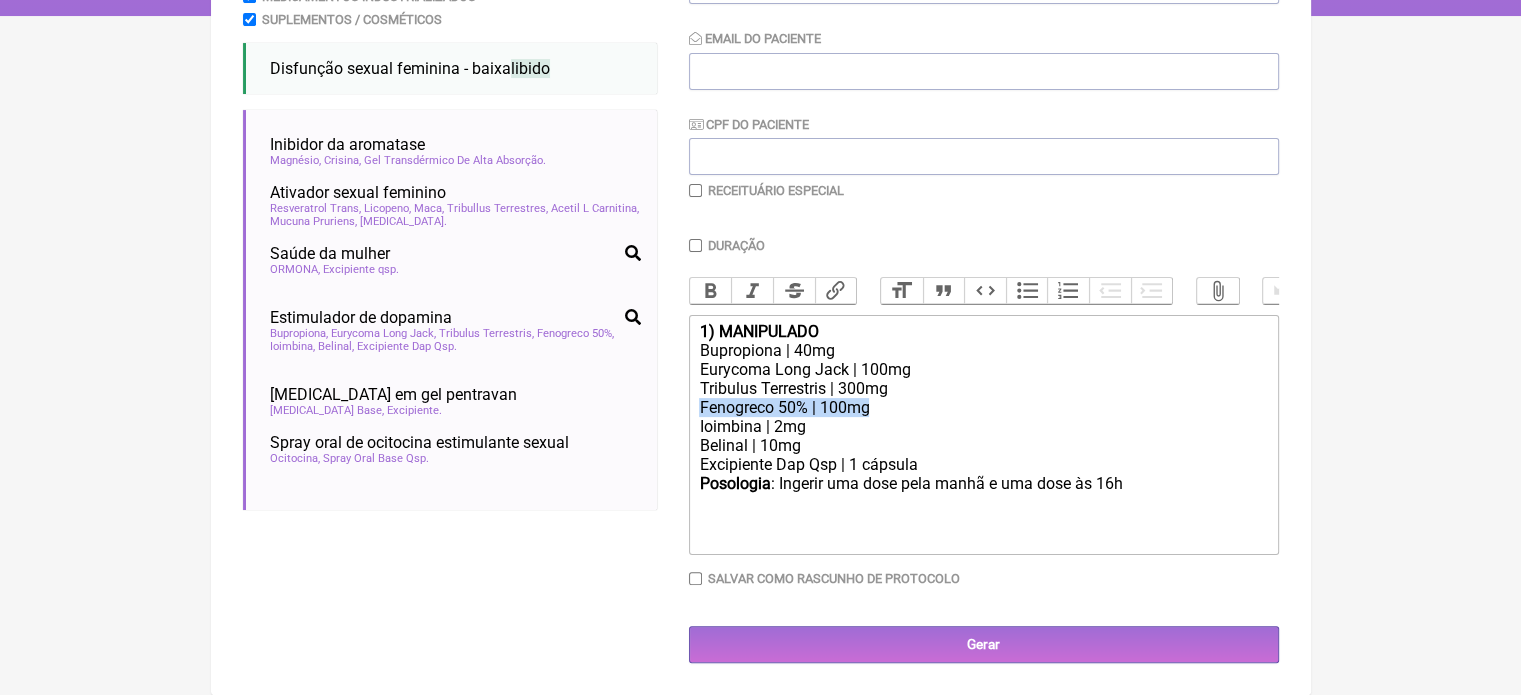 drag, startPoint x: 873, startPoint y: 411, endPoint x: 700, endPoint y: 408, distance: 173.02602 